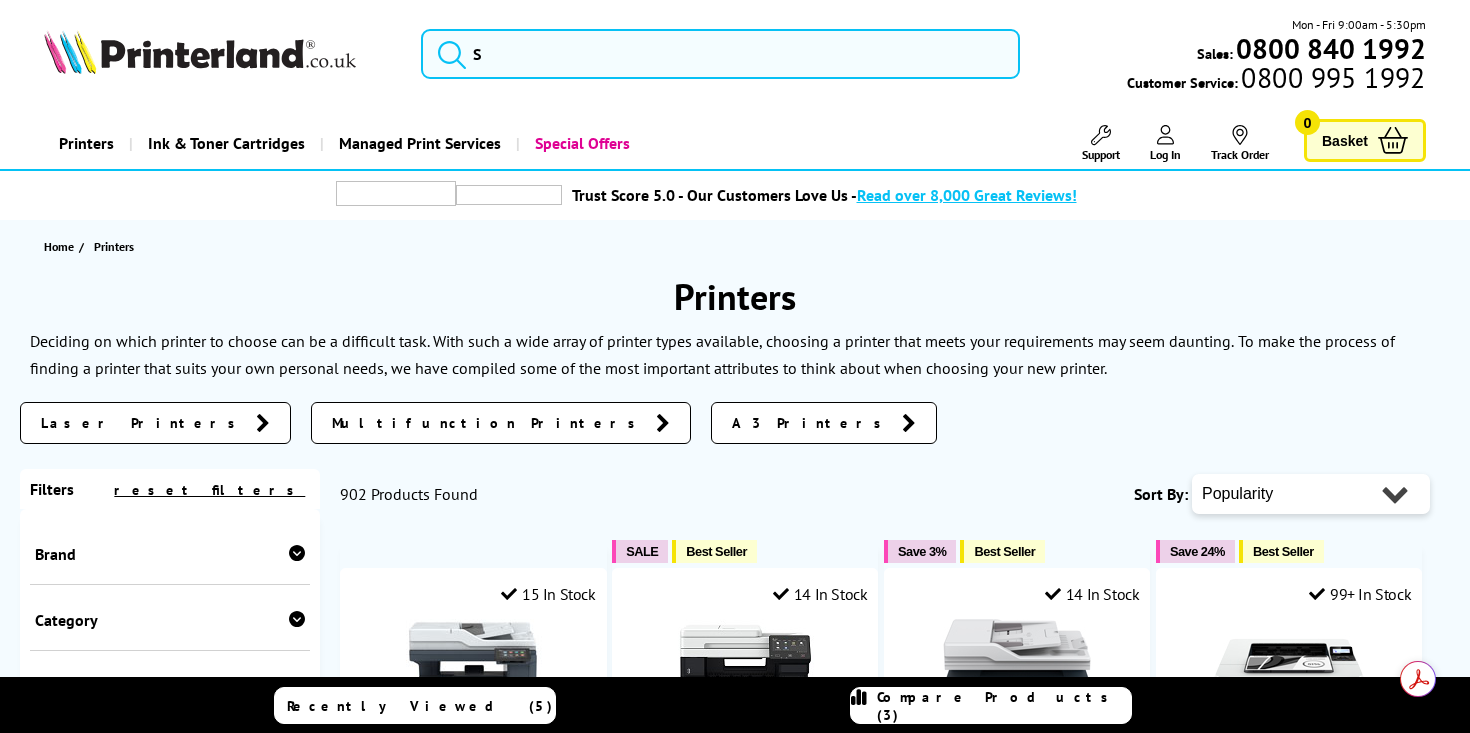 scroll, scrollTop: 0, scrollLeft: 0, axis: both 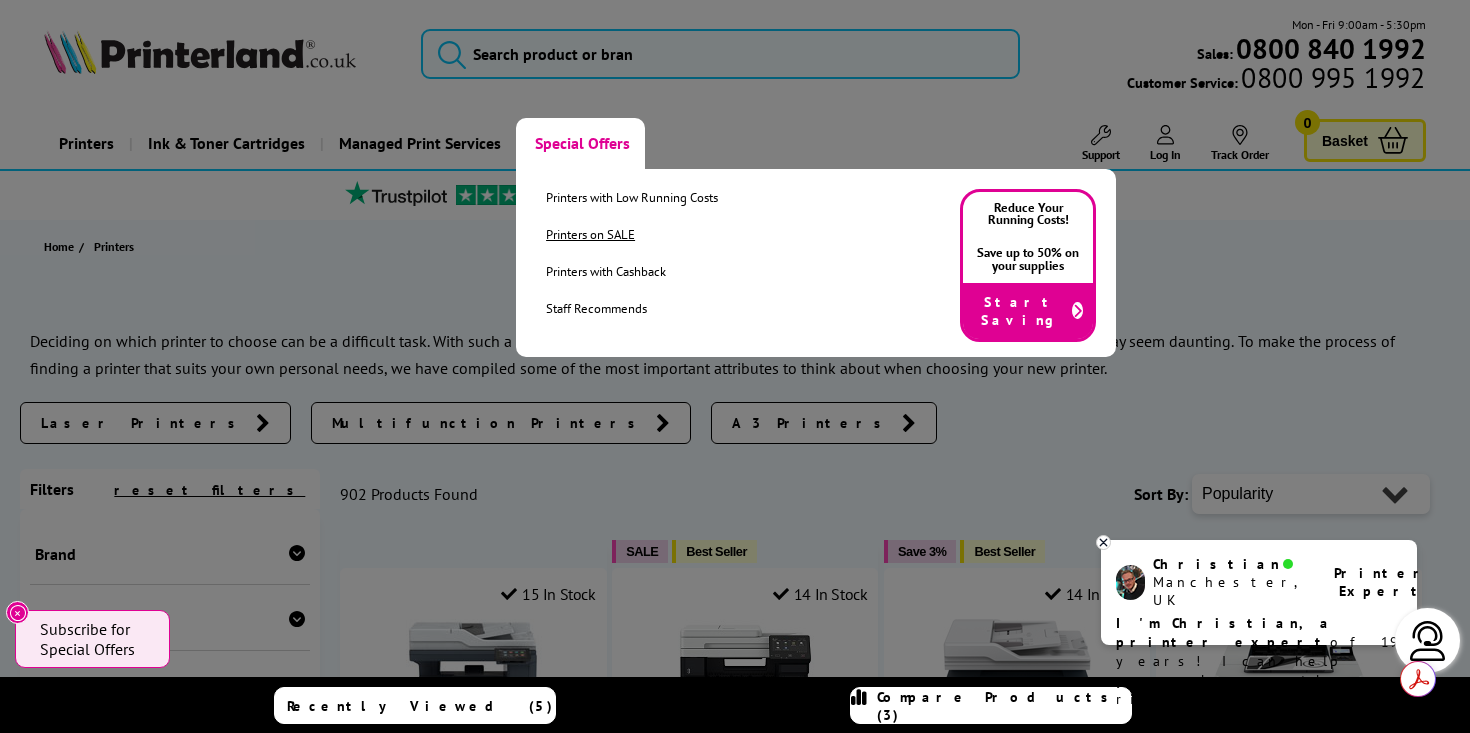 click on "Printers on SALE" at bounding box center (632, 234) 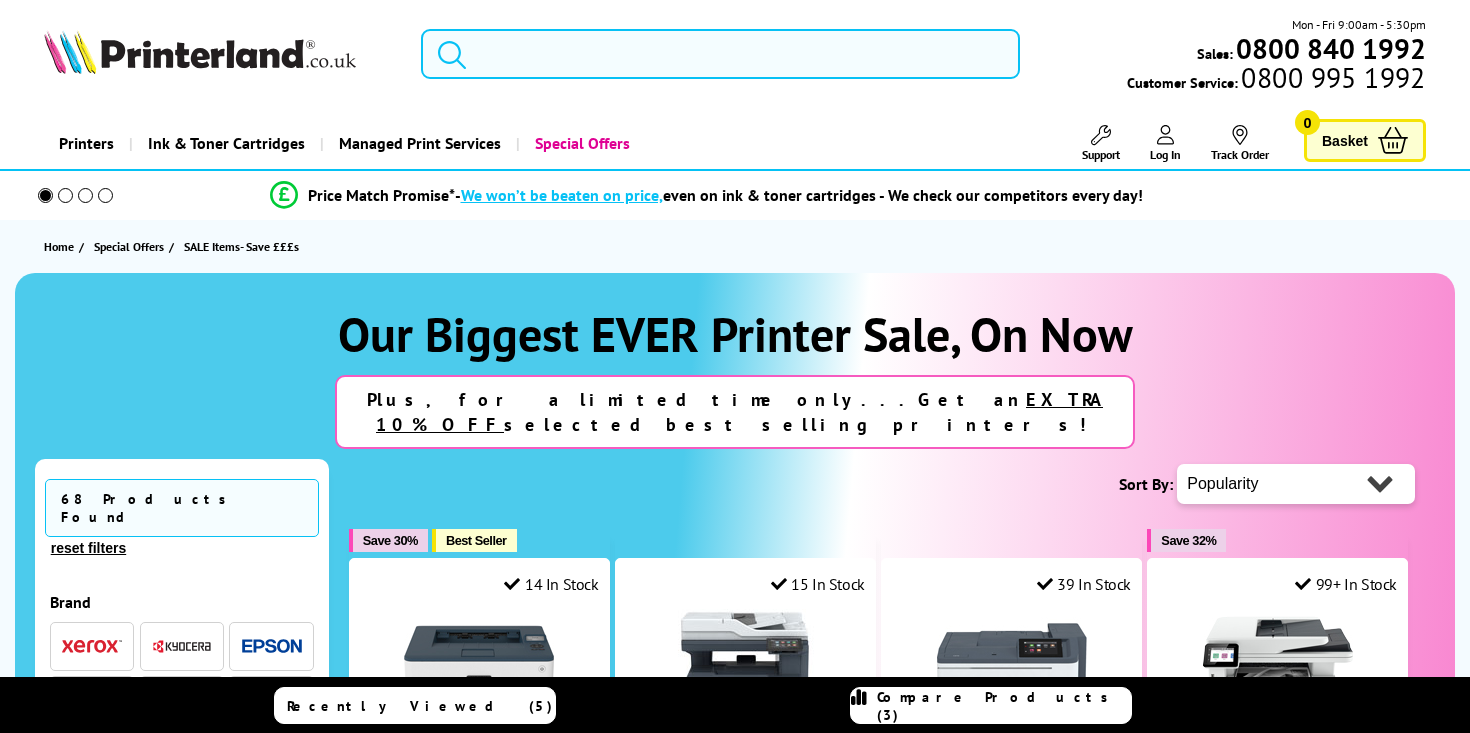 scroll, scrollTop: 0, scrollLeft: 0, axis: both 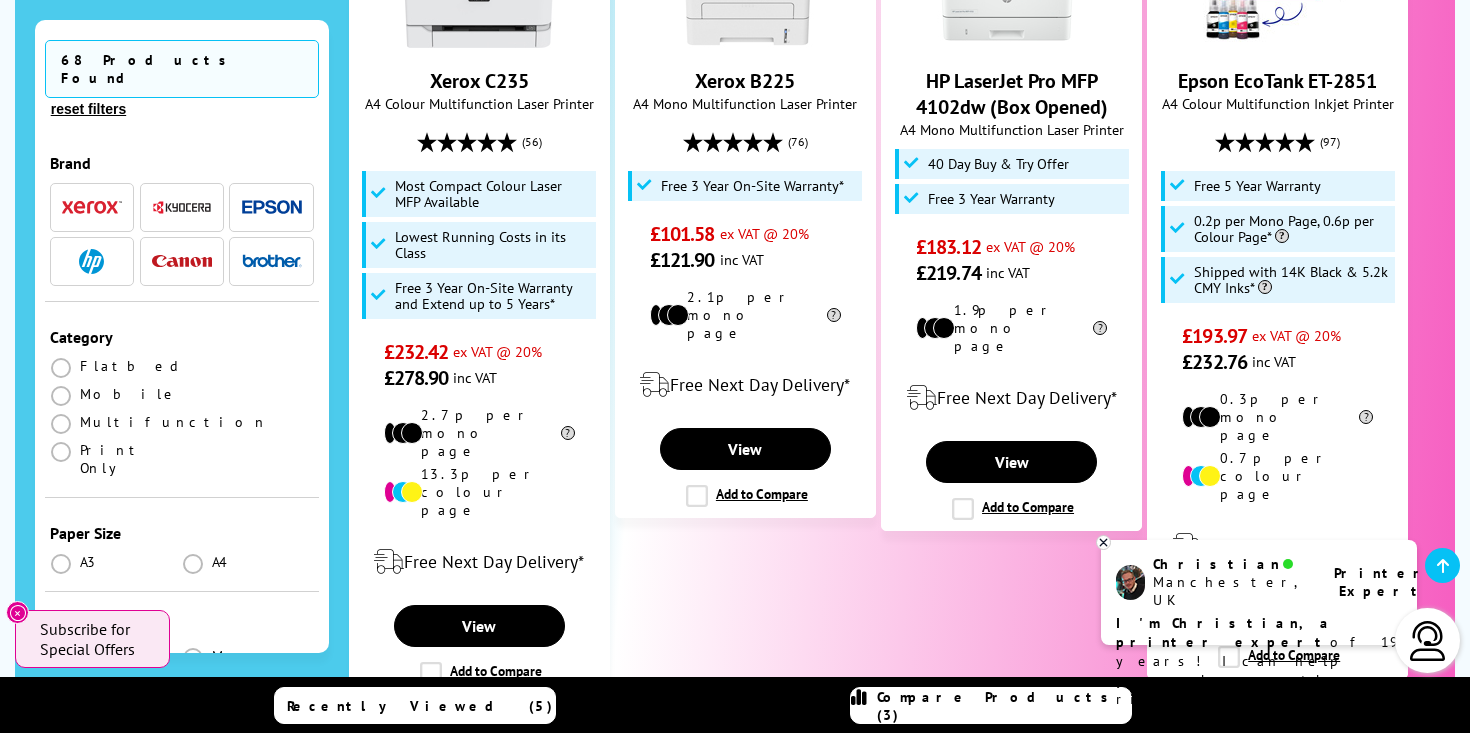 click on "2" at bounding box center [769, 750] 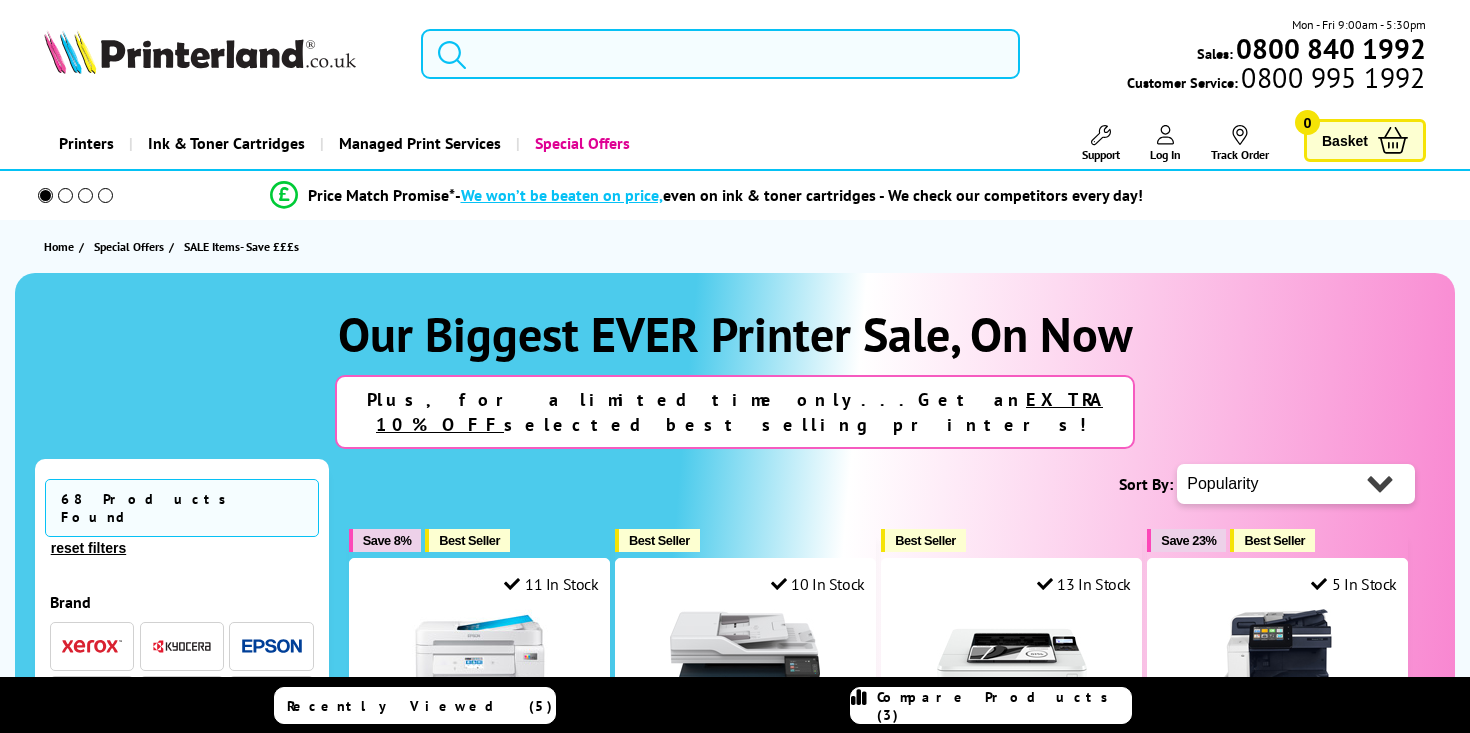 scroll, scrollTop: 0, scrollLeft: 0, axis: both 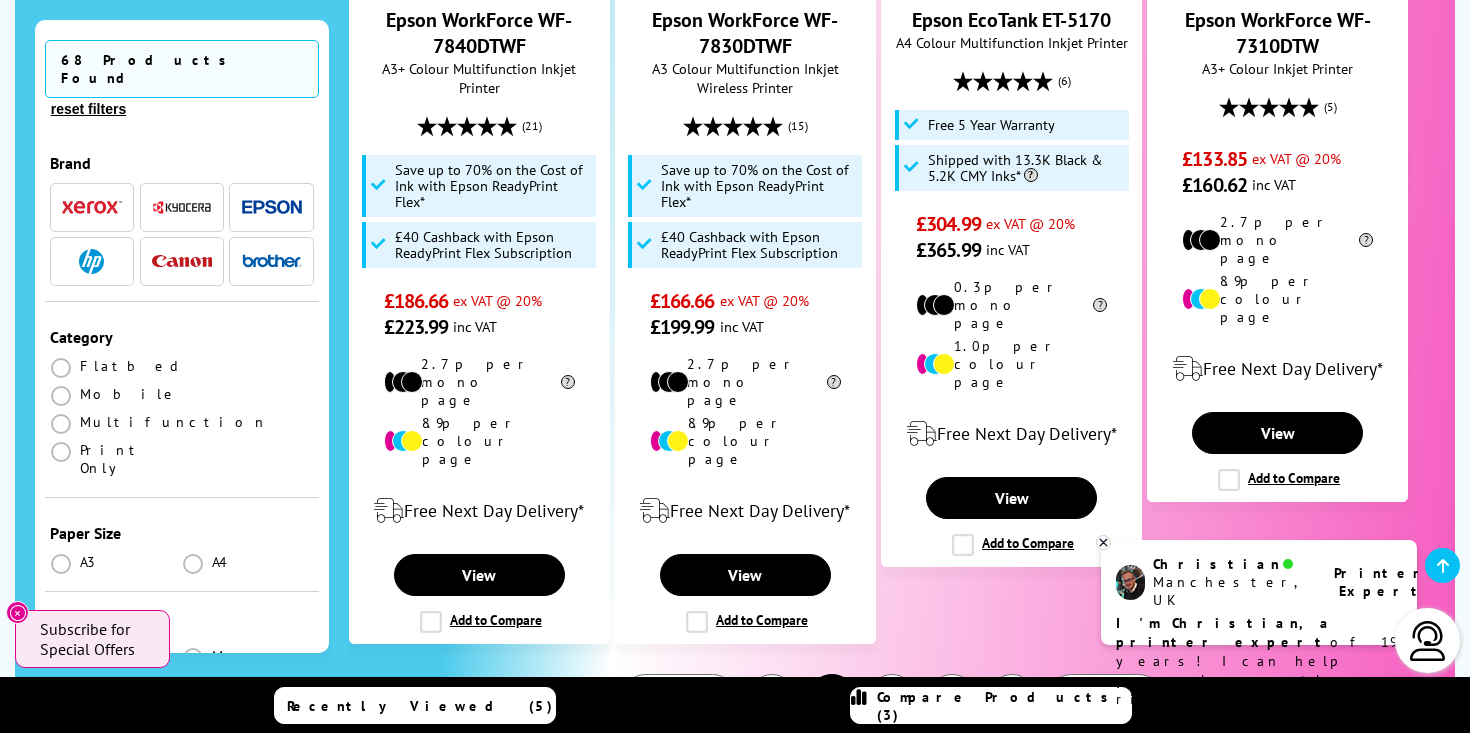 click on "3" at bounding box center [892, 699] 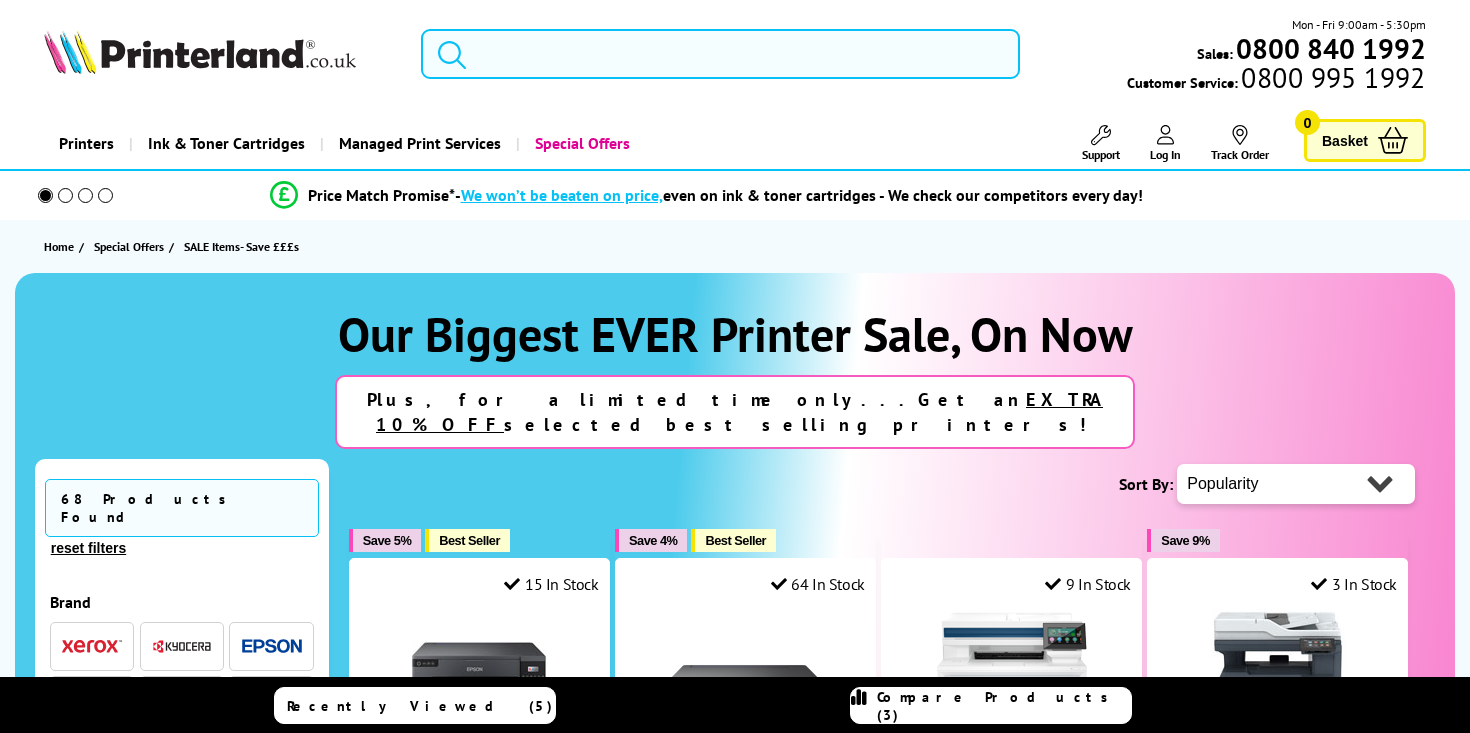 scroll, scrollTop: 0, scrollLeft: 0, axis: both 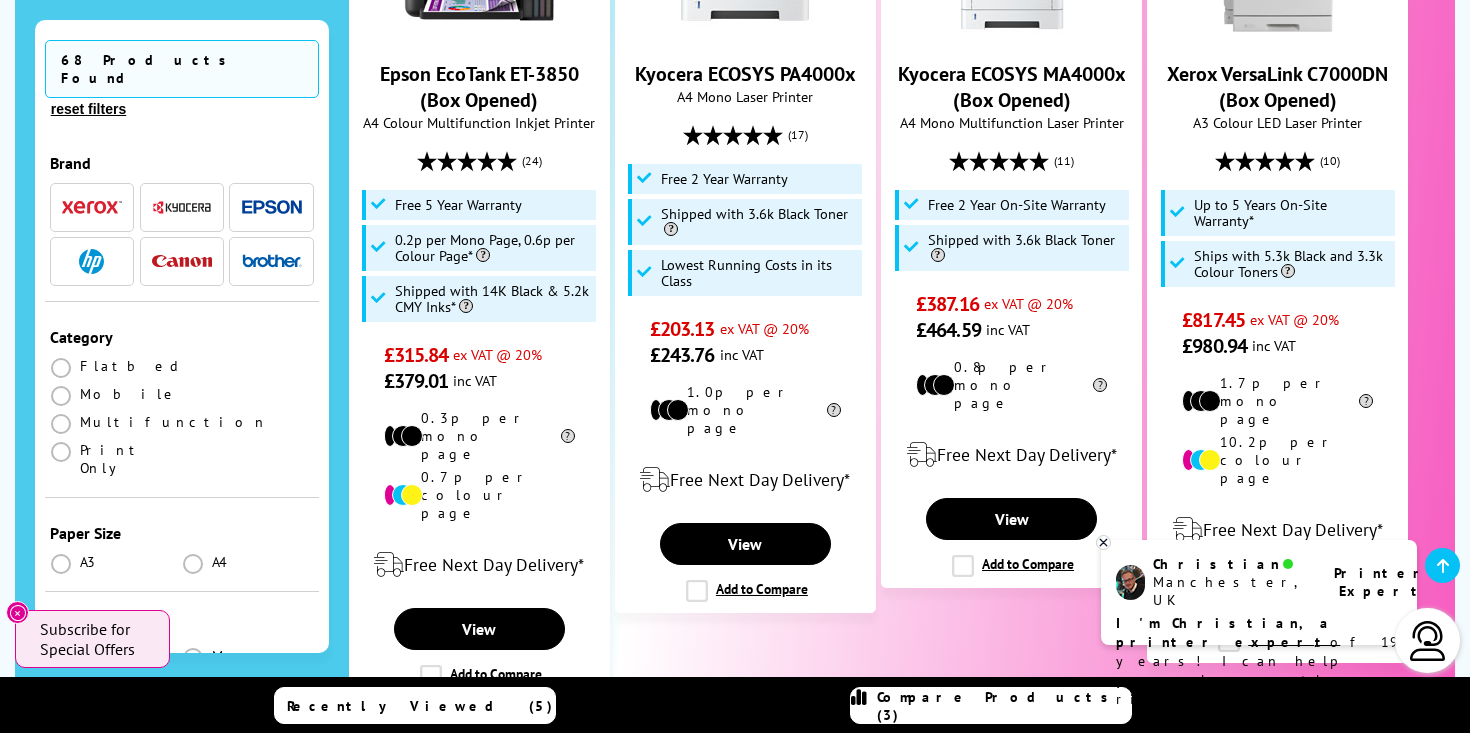 click on "4" at bounding box center (952, 753) 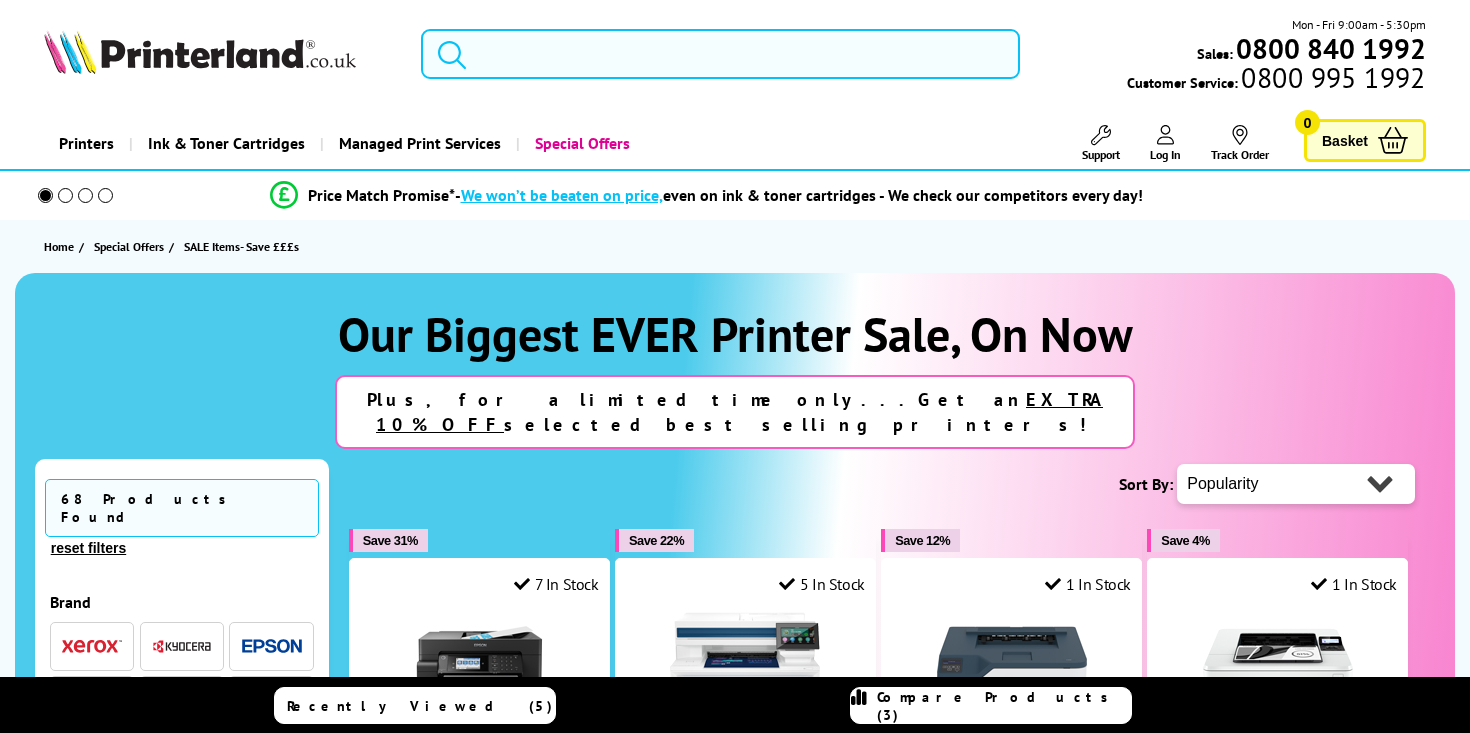 scroll, scrollTop: 0, scrollLeft: 0, axis: both 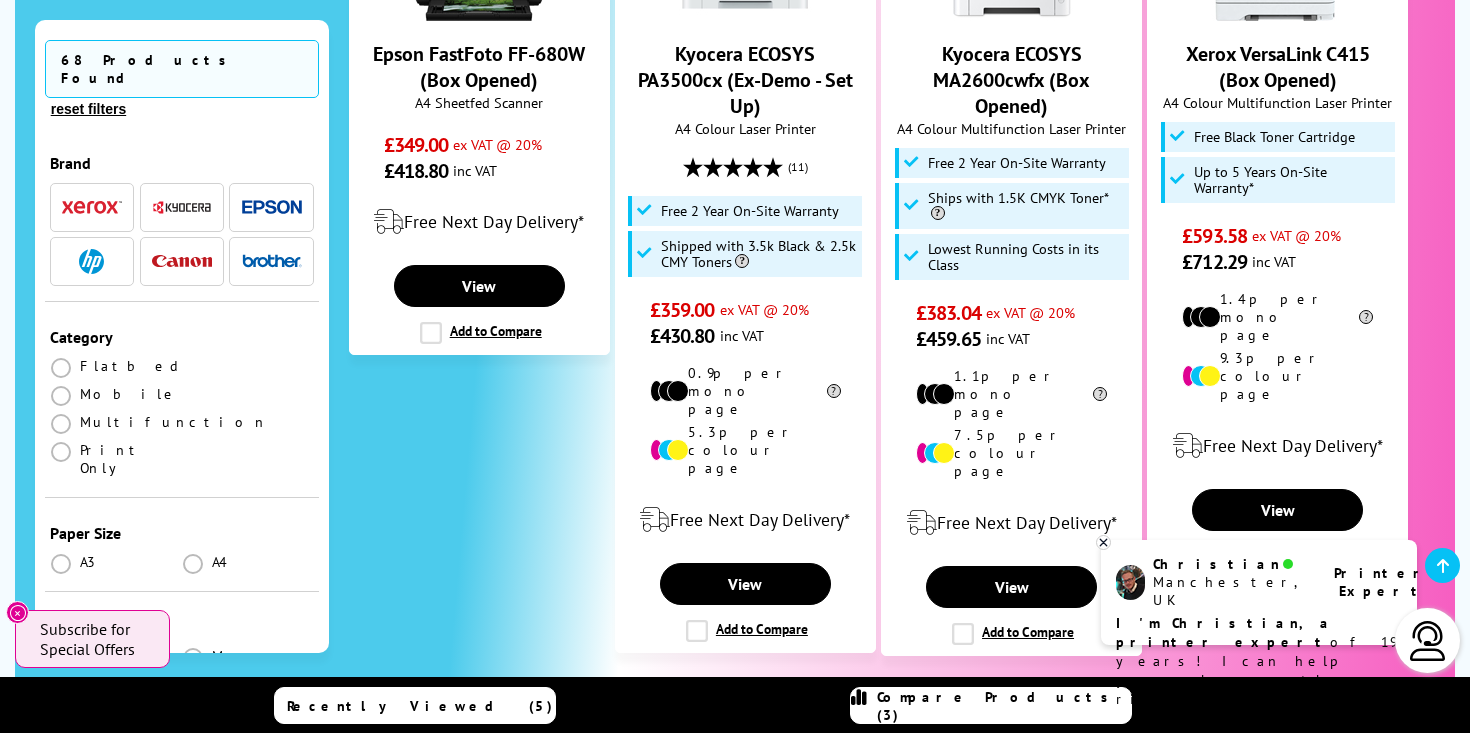 click on "5" at bounding box center (952, 711) 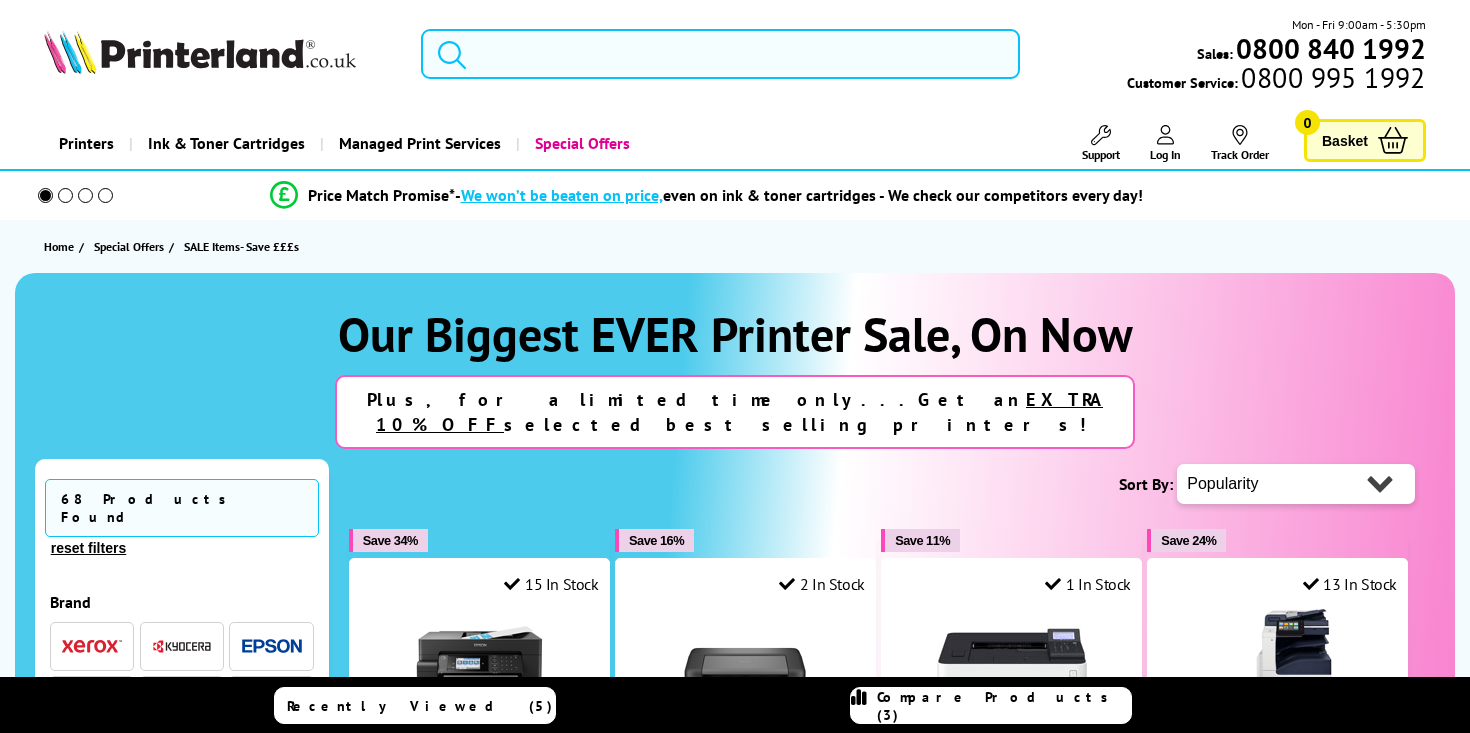 scroll, scrollTop: 0, scrollLeft: 0, axis: both 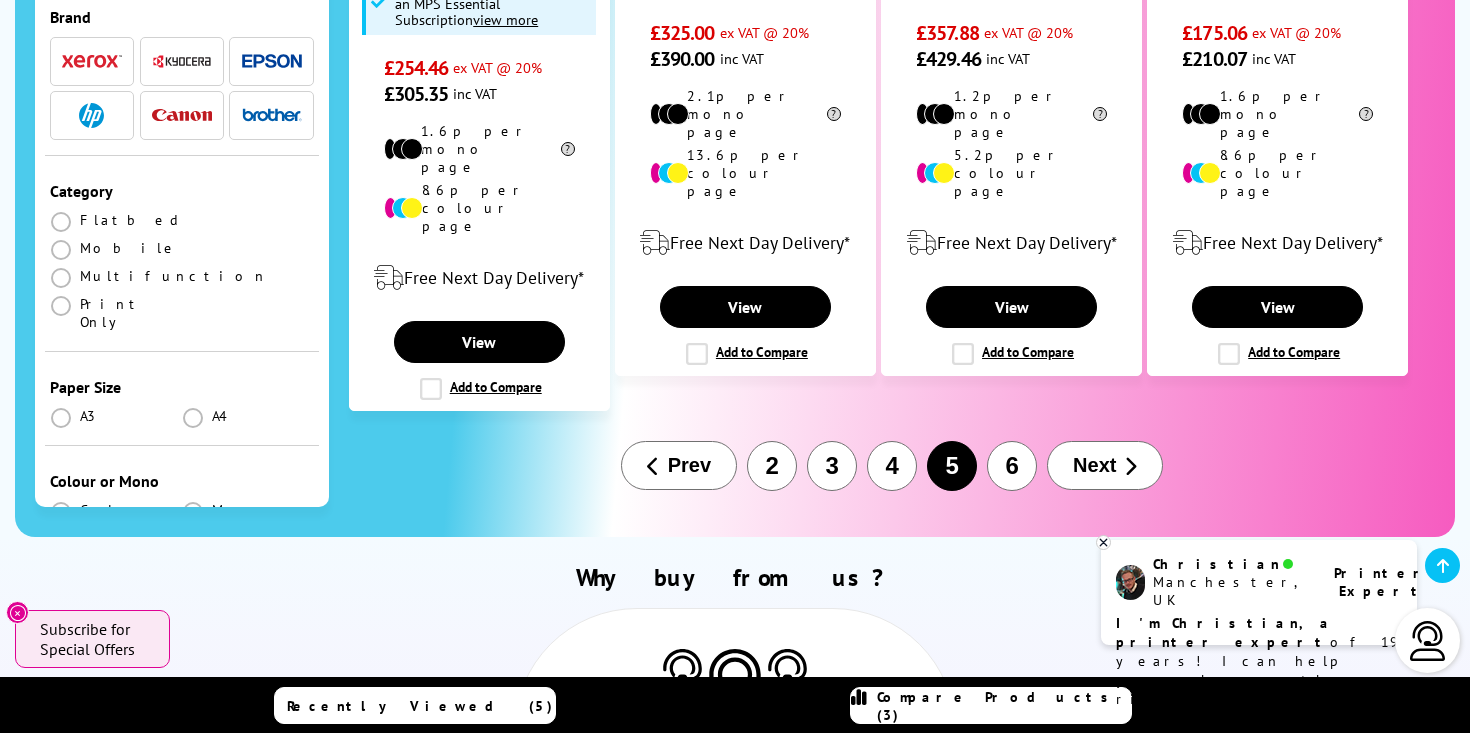 click on "6" at bounding box center [1012, 466] 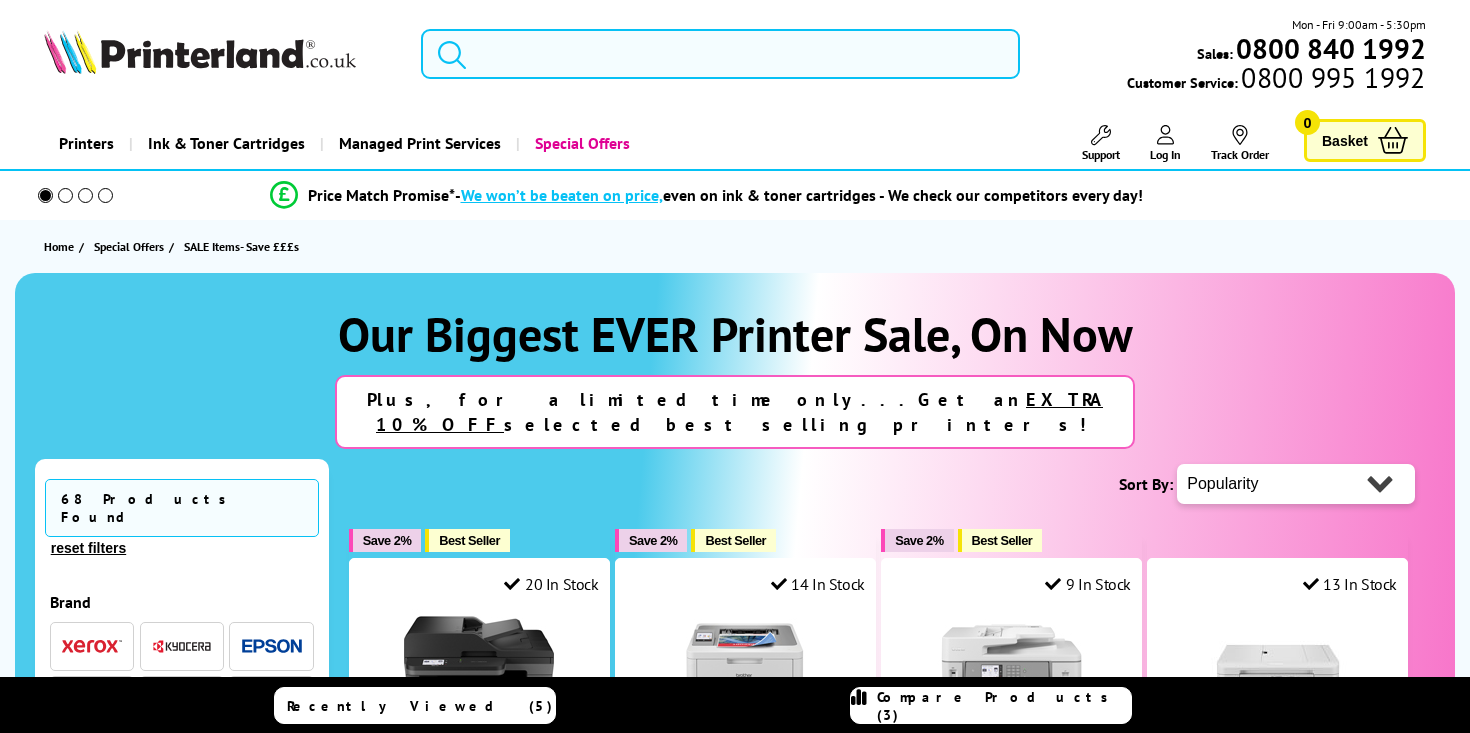 scroll, scrollTop: 0, scrollLeft: 0, axis: both 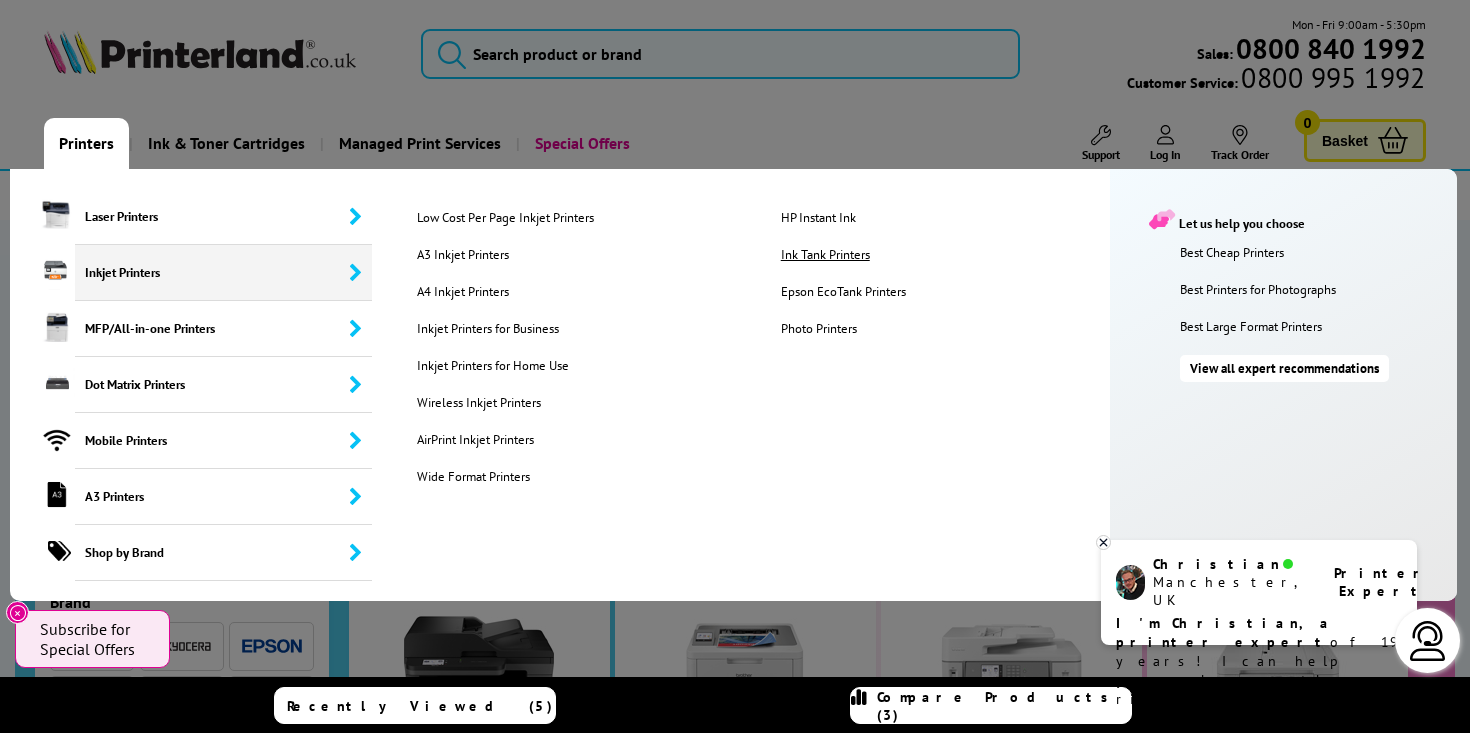 click on "Ink Tank Printers" at bounding box center [947, 254] 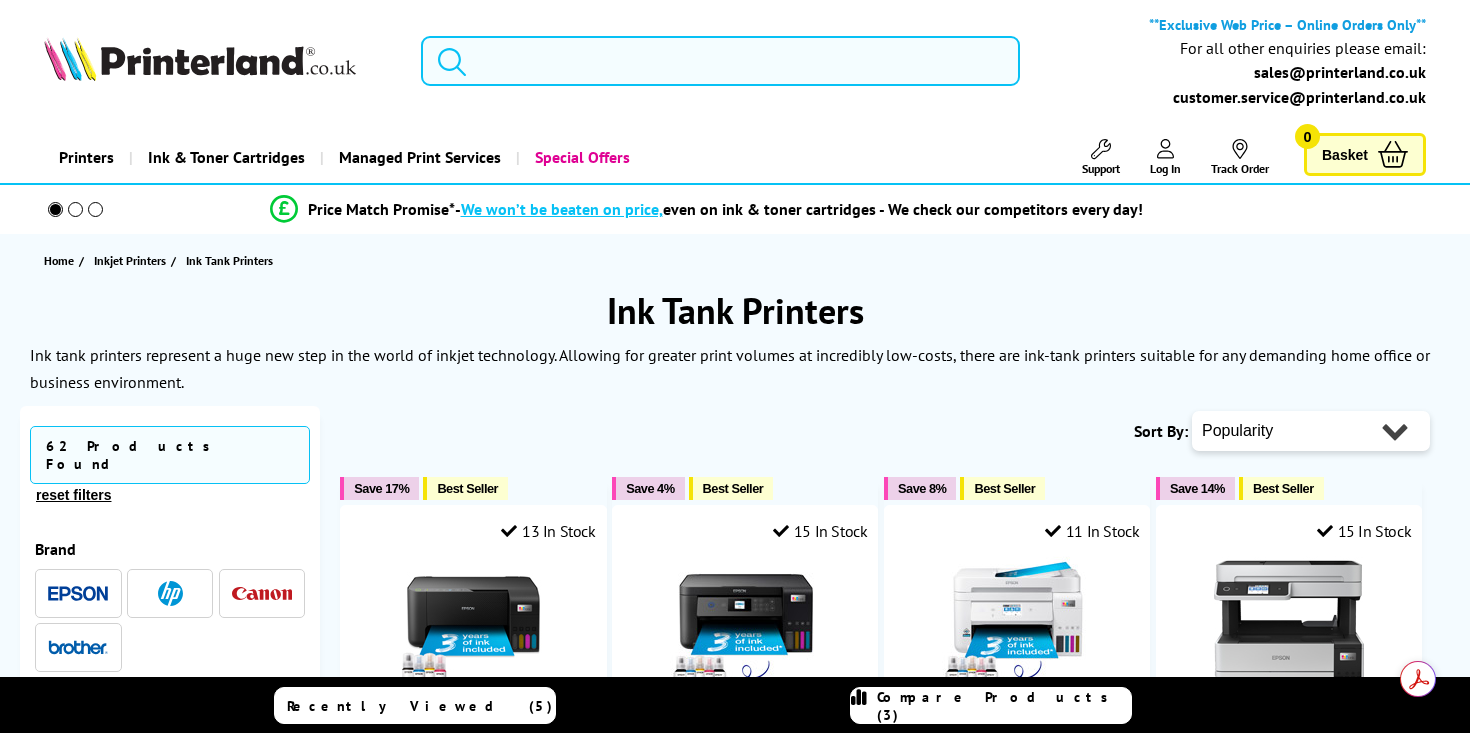 scroll, scrollTop: 0, scrollLeft: 0, axis: both 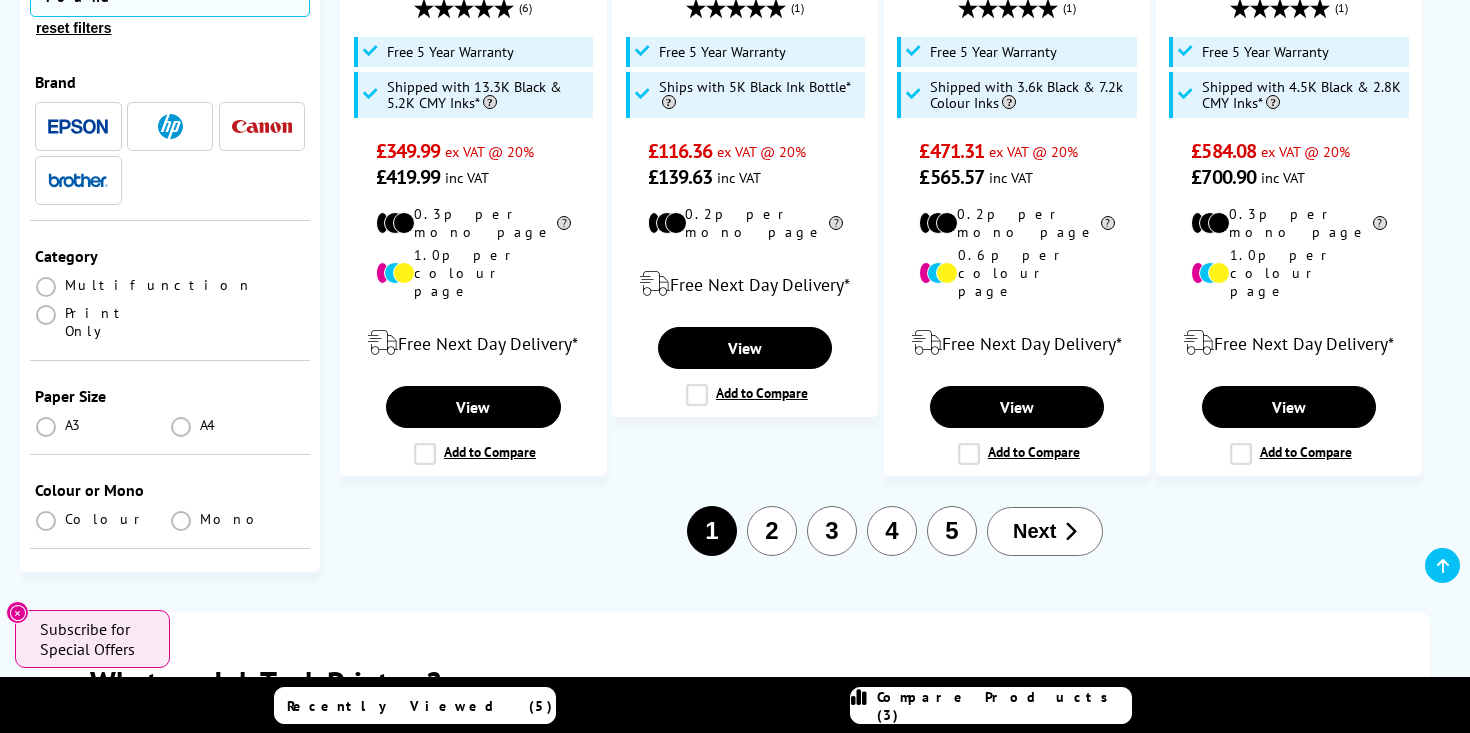click on "2" at bounding box center (772, 531) 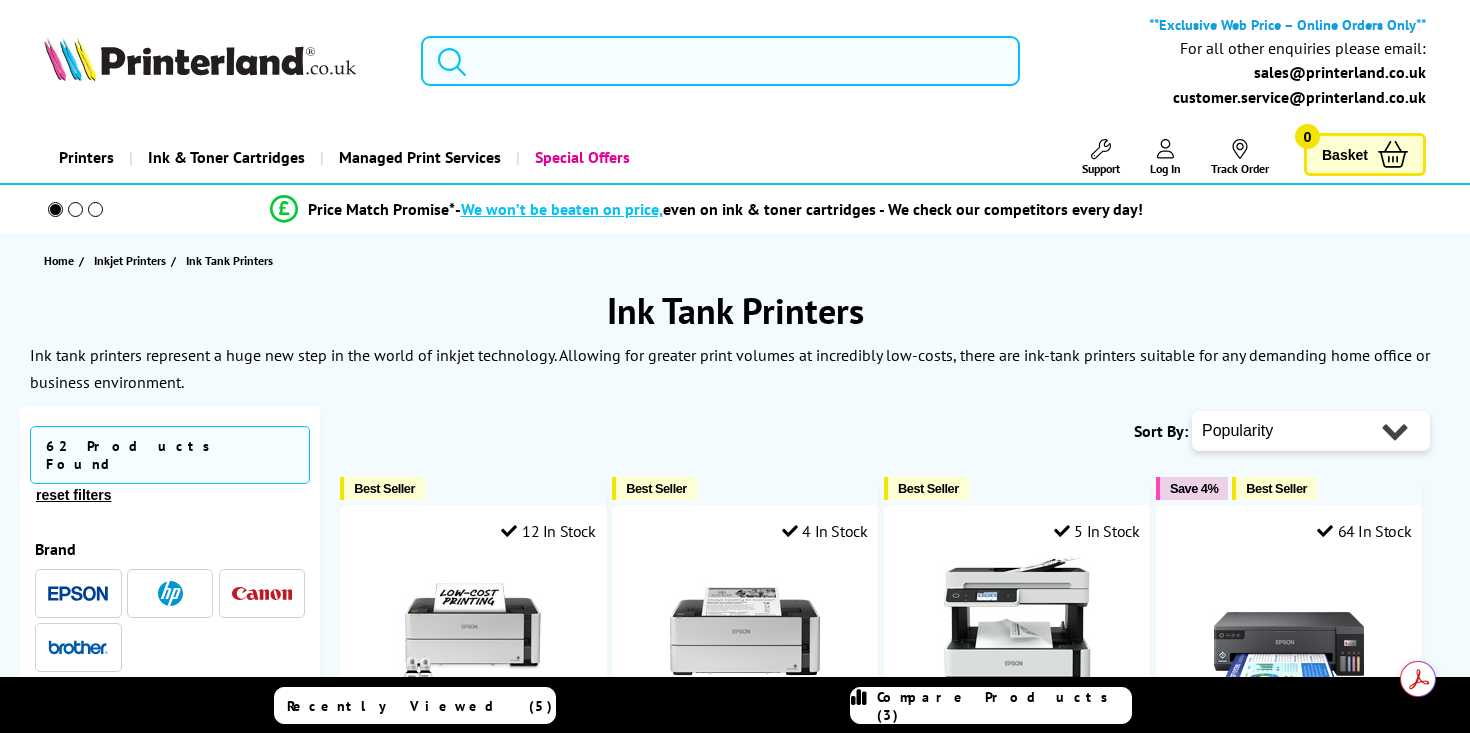 scroll, scrollTop: 0, scrollLeft: 0, axis: both 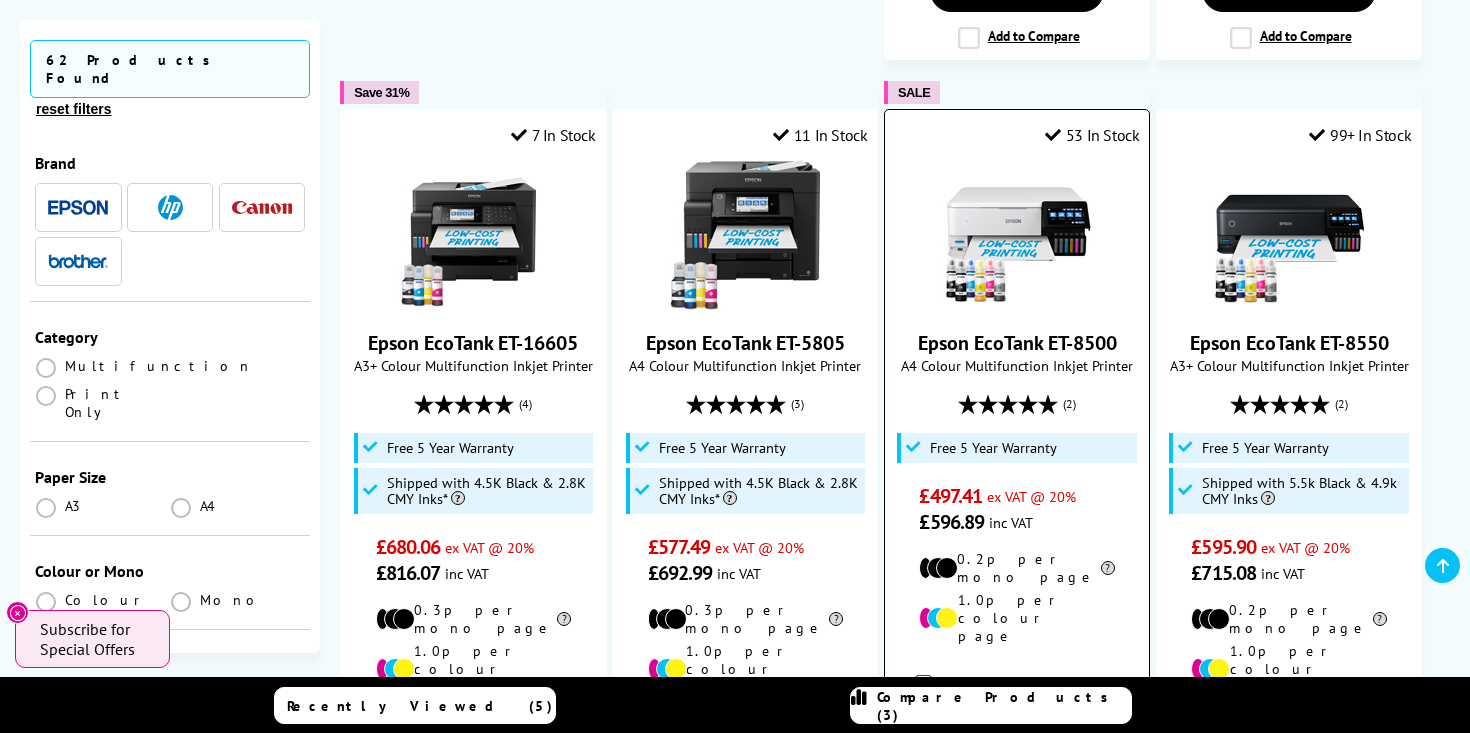 click at bounding box center [1048, 404] 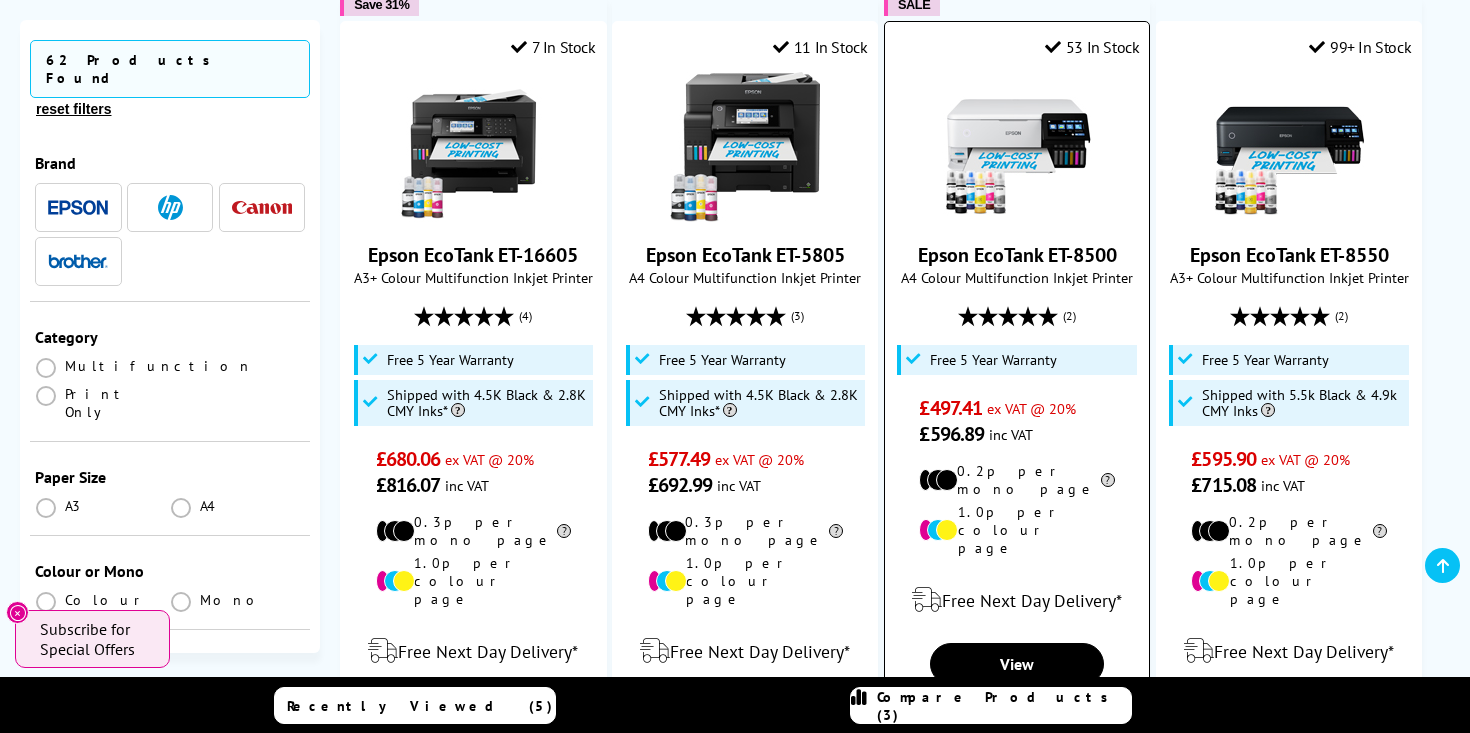 scroll, scrollTop: 2113, scrollLeft: 0, axis: vertical 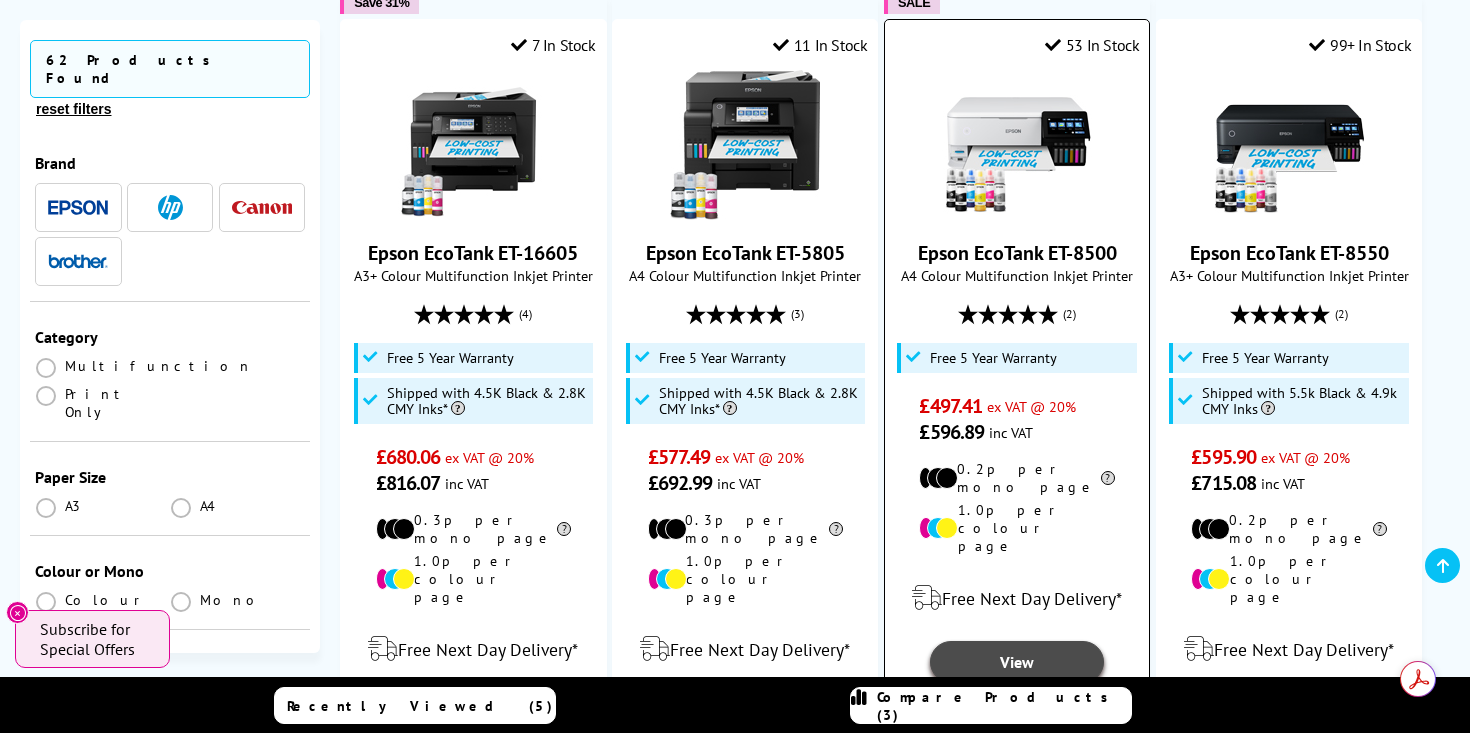 click on "View" at bounding box center (1017, 662) 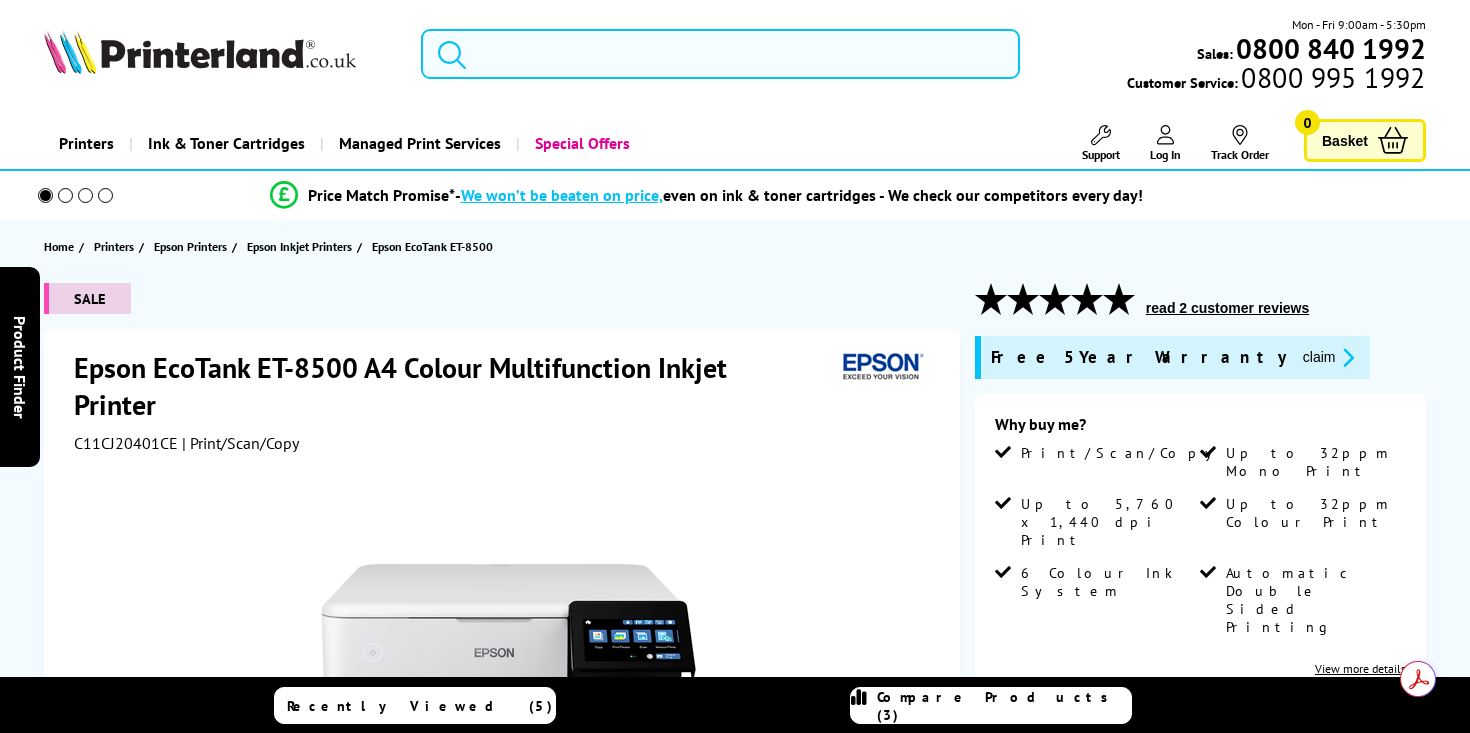 scroll, scrollTop: 0, scrollLeft: 0, axis: both 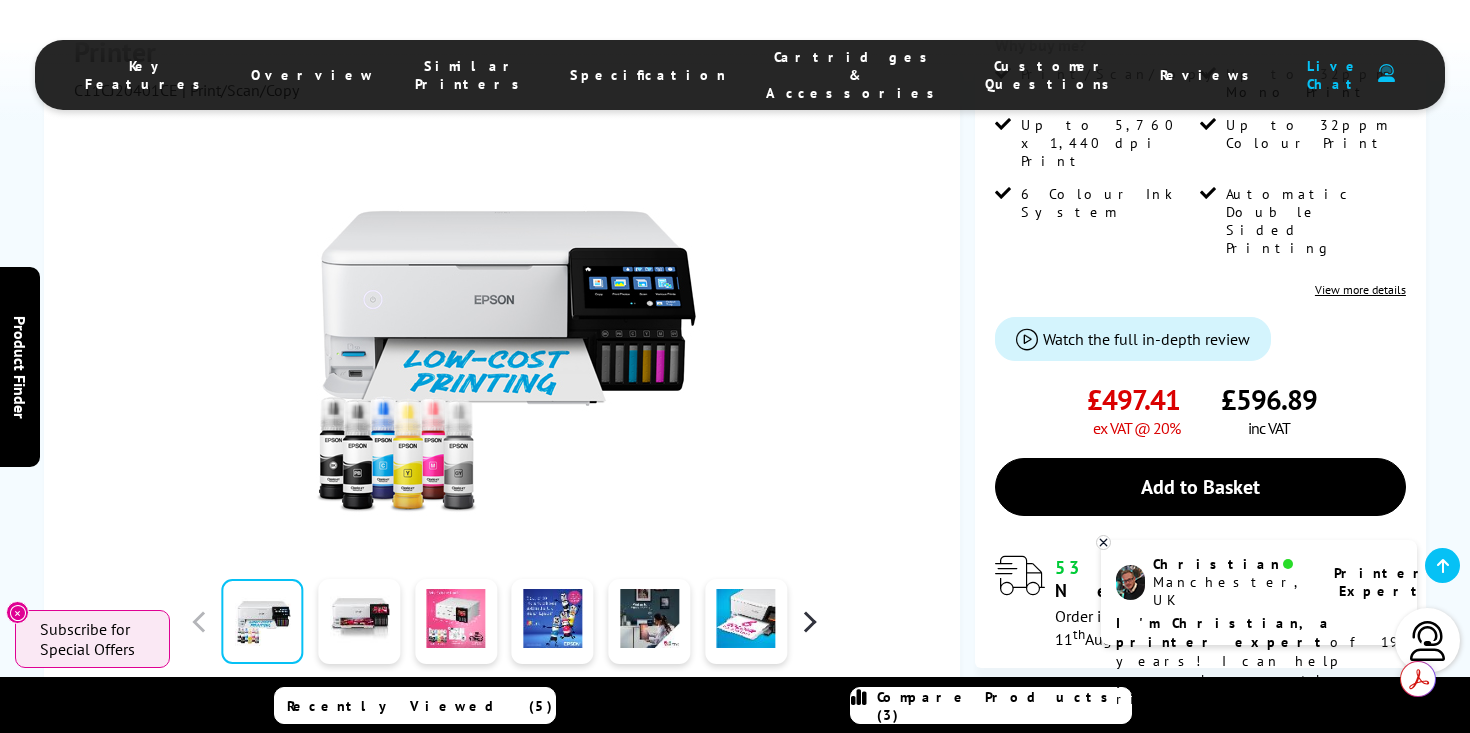 click at bounding box center (809, 621) 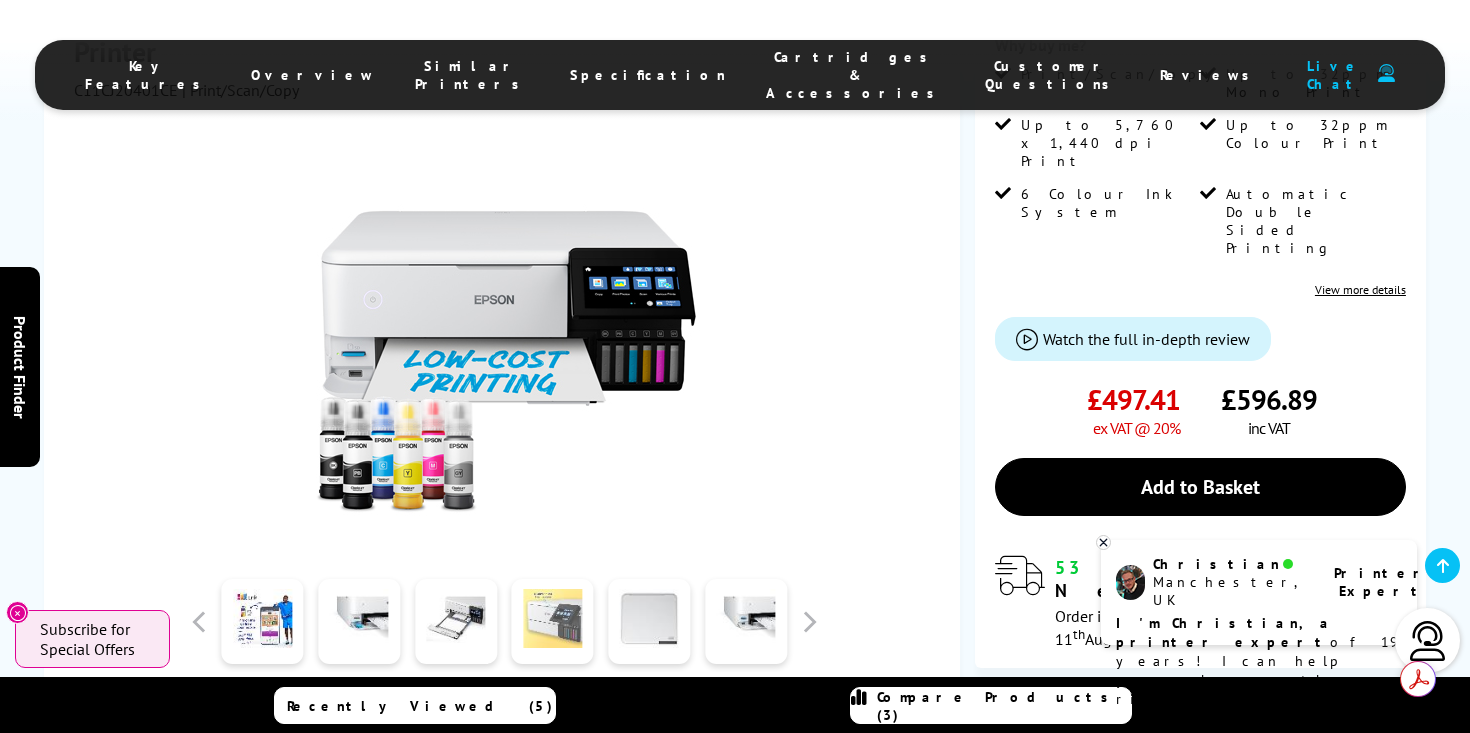click at bounding box center [553, 621] 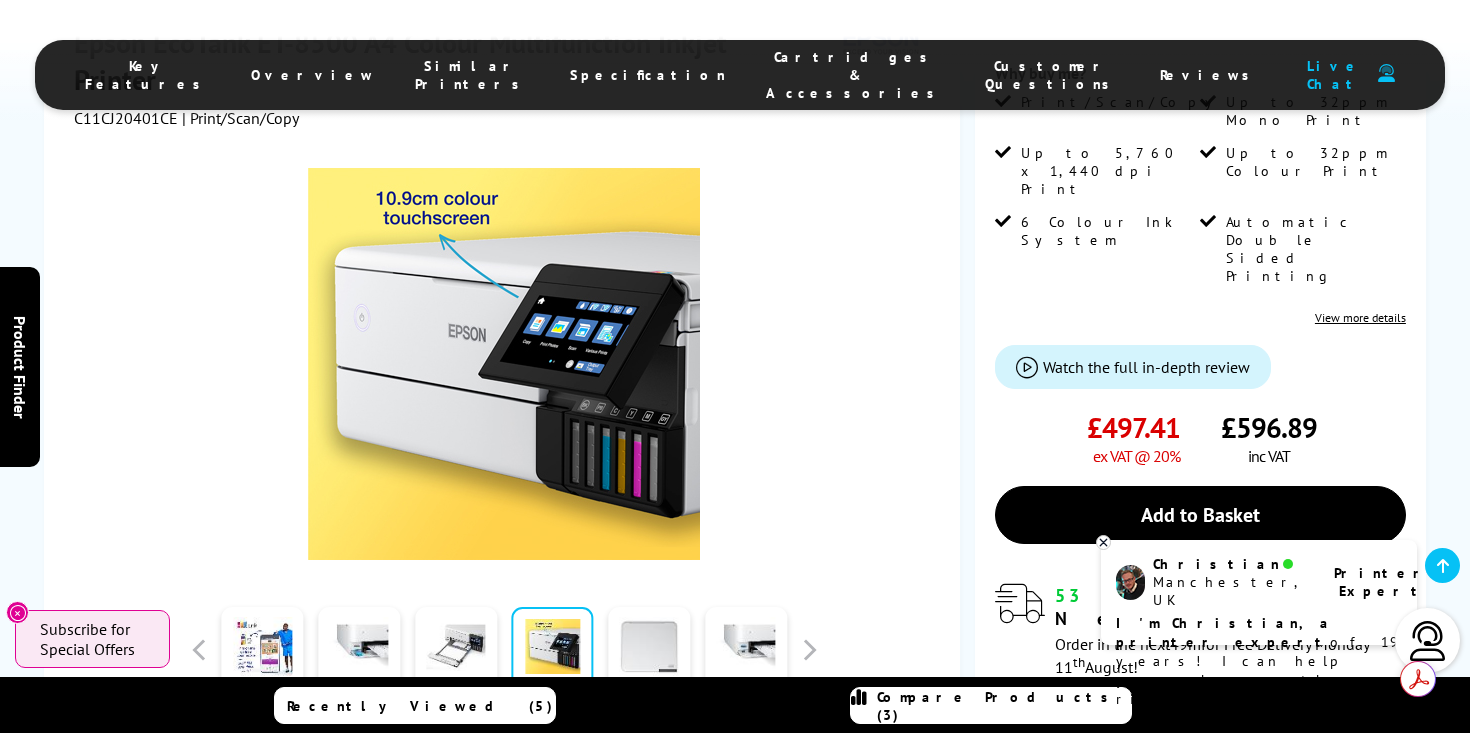 scroll, scrollTop: 349, scrollLeft: 0, axis: vertical 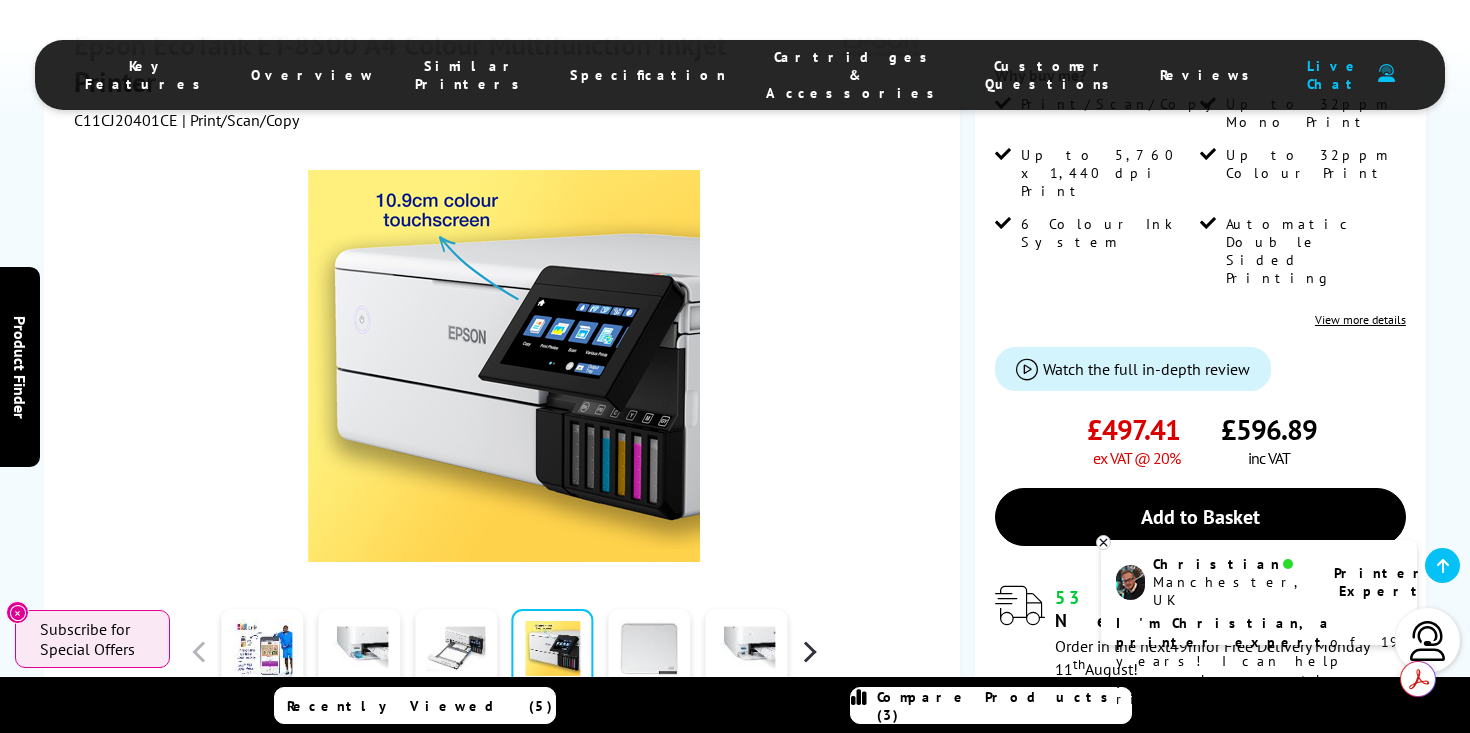 click at bounding box center (809, 651) 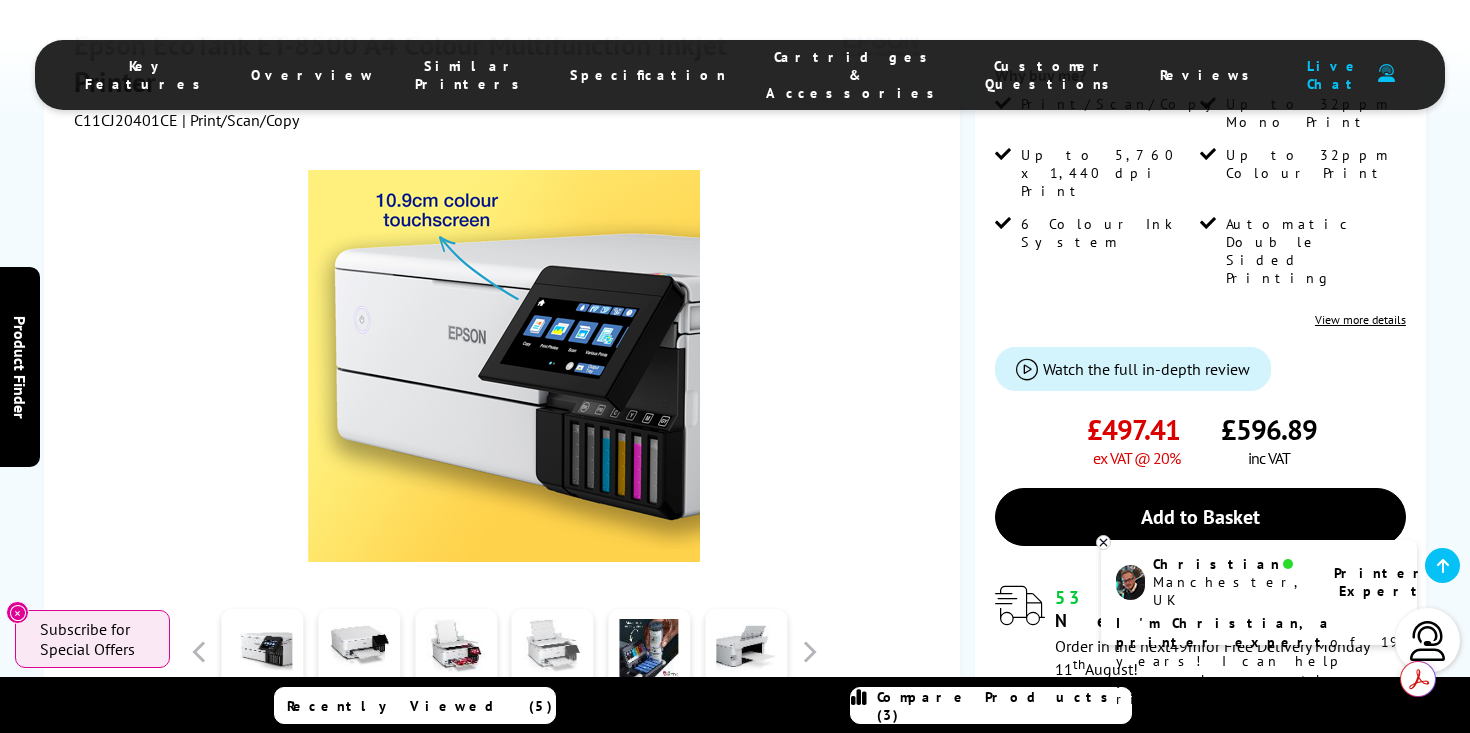 click at bounding box center (553, 651) 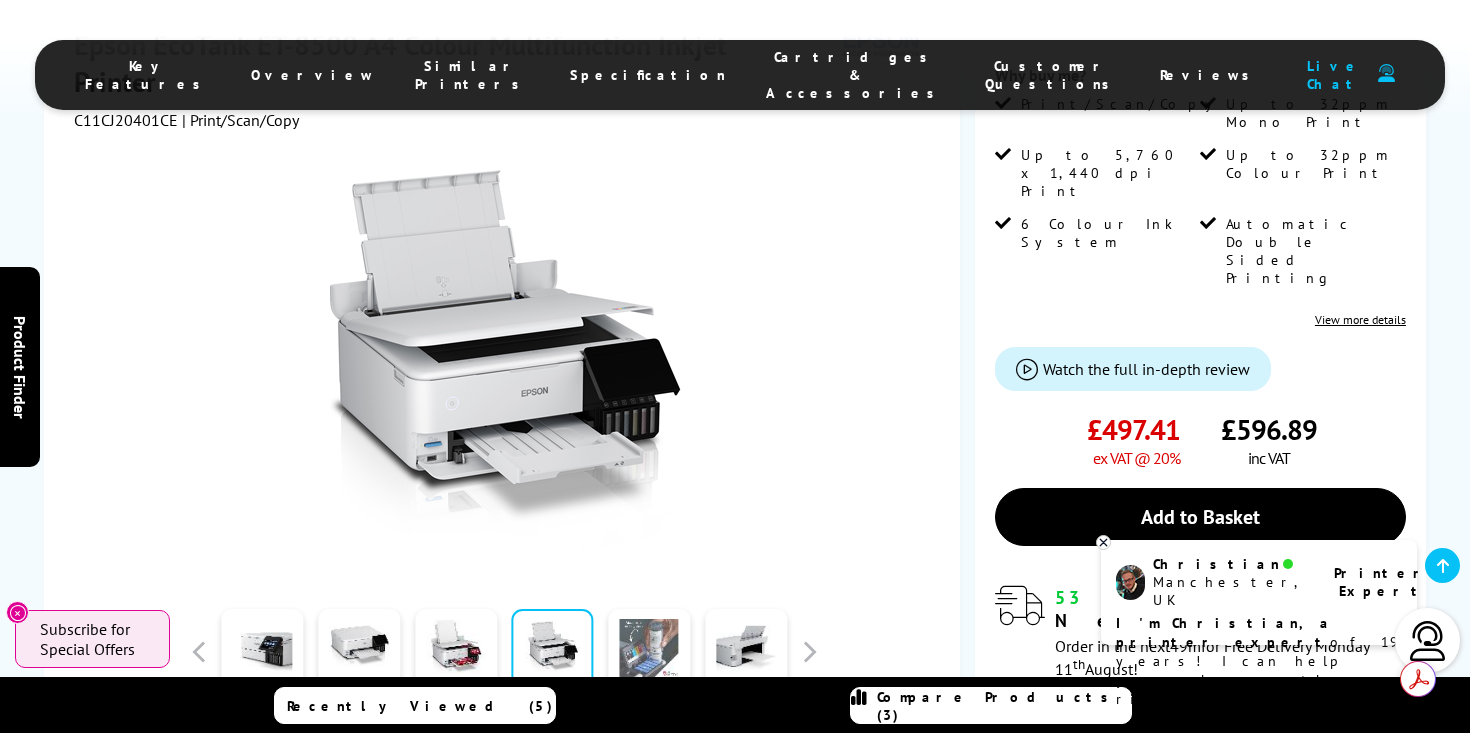 click at bounding box center [649, 651] 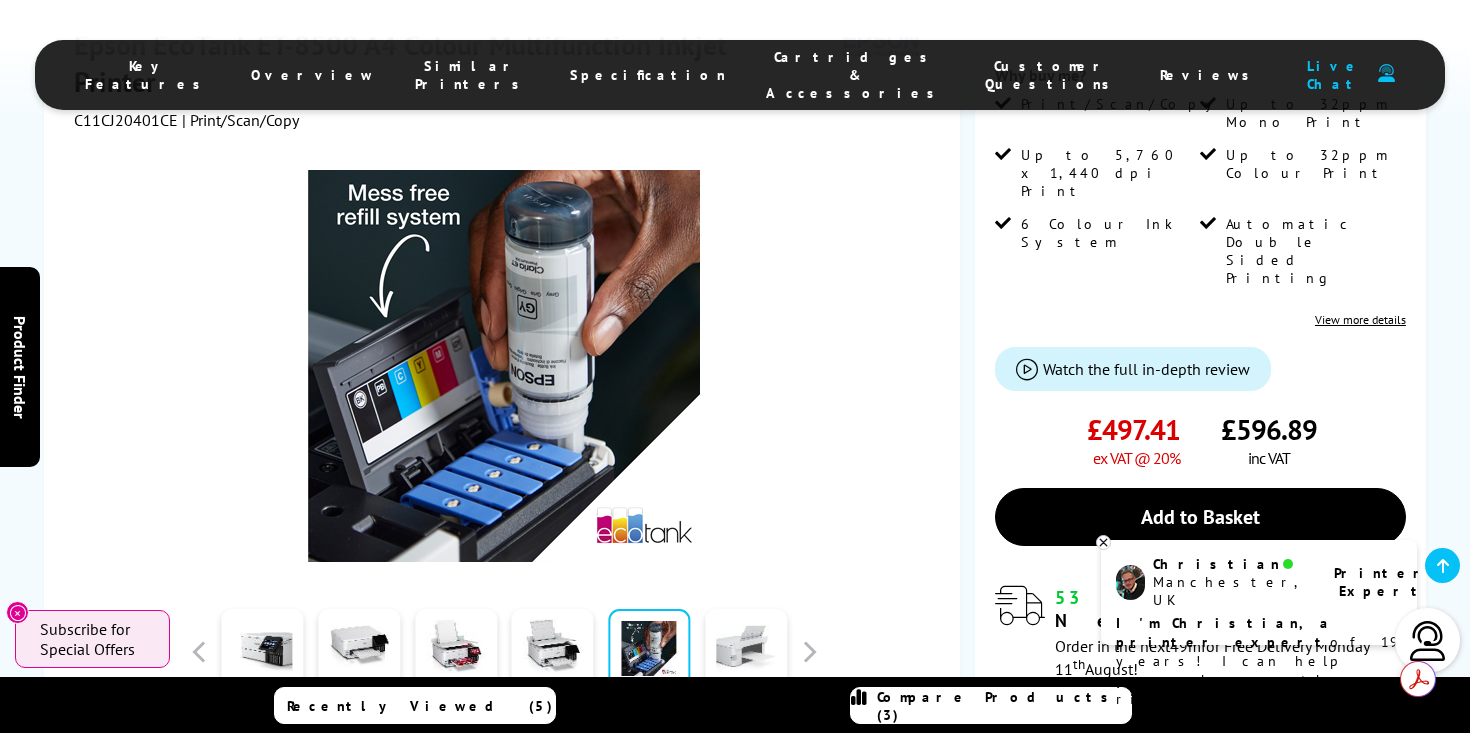click at bounding box center (746, 651) 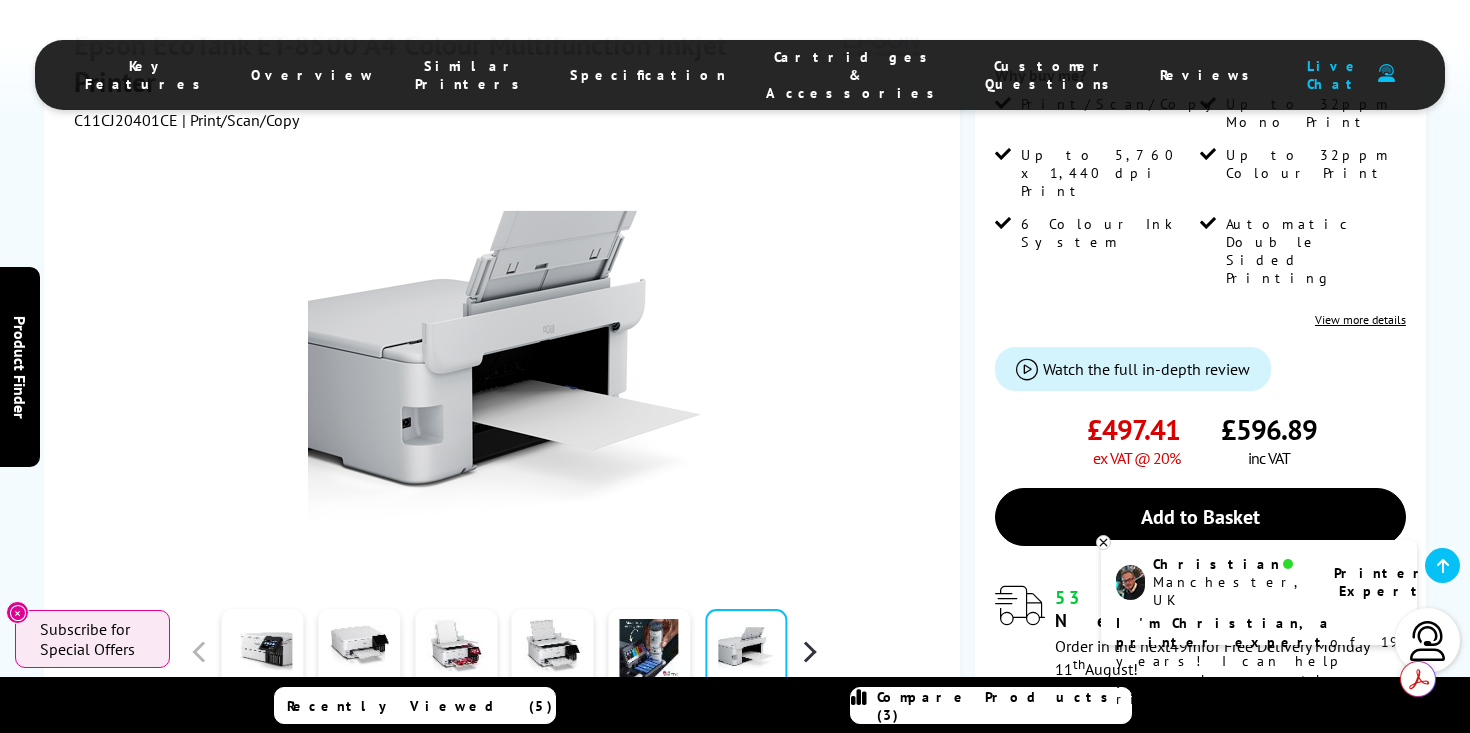 click at bounding box center [809, 651] 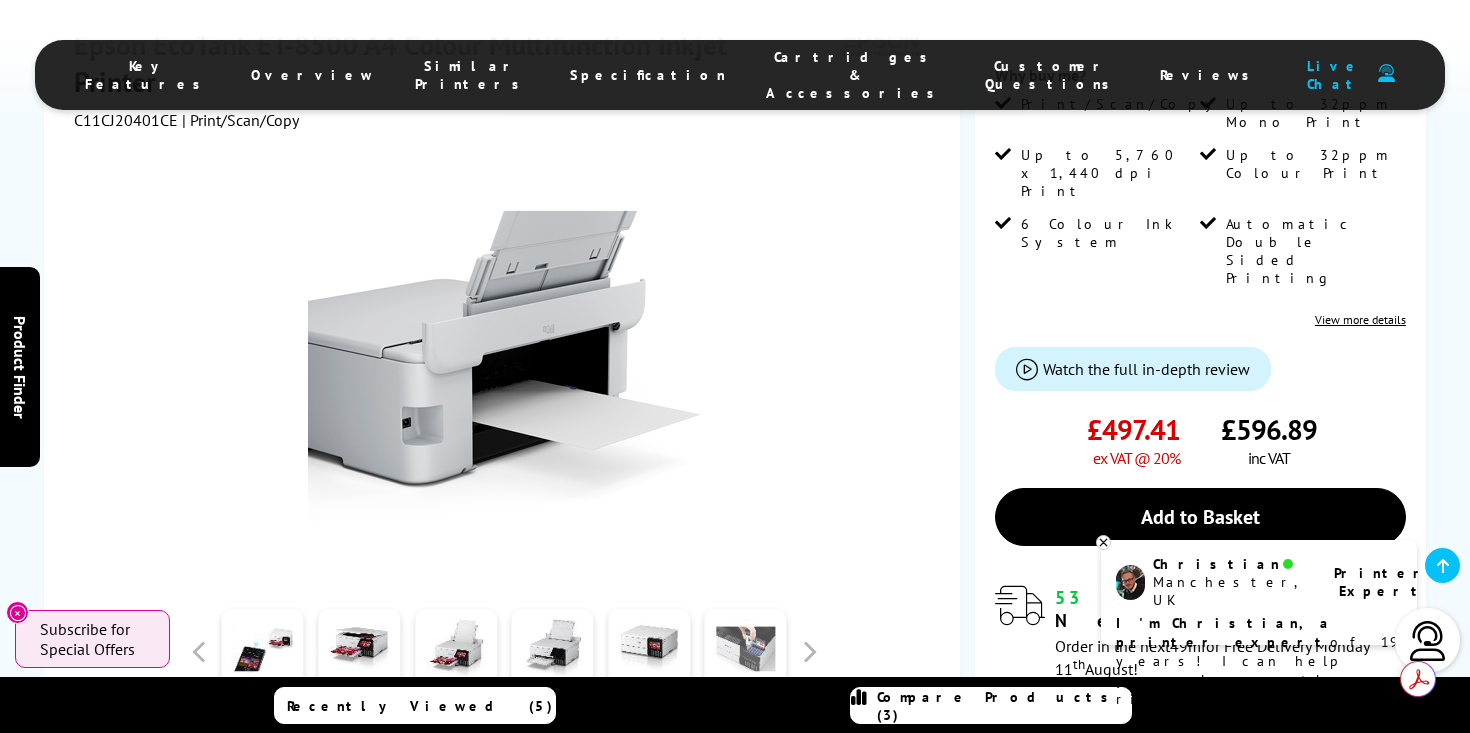 click at bounding box center [746, 651] 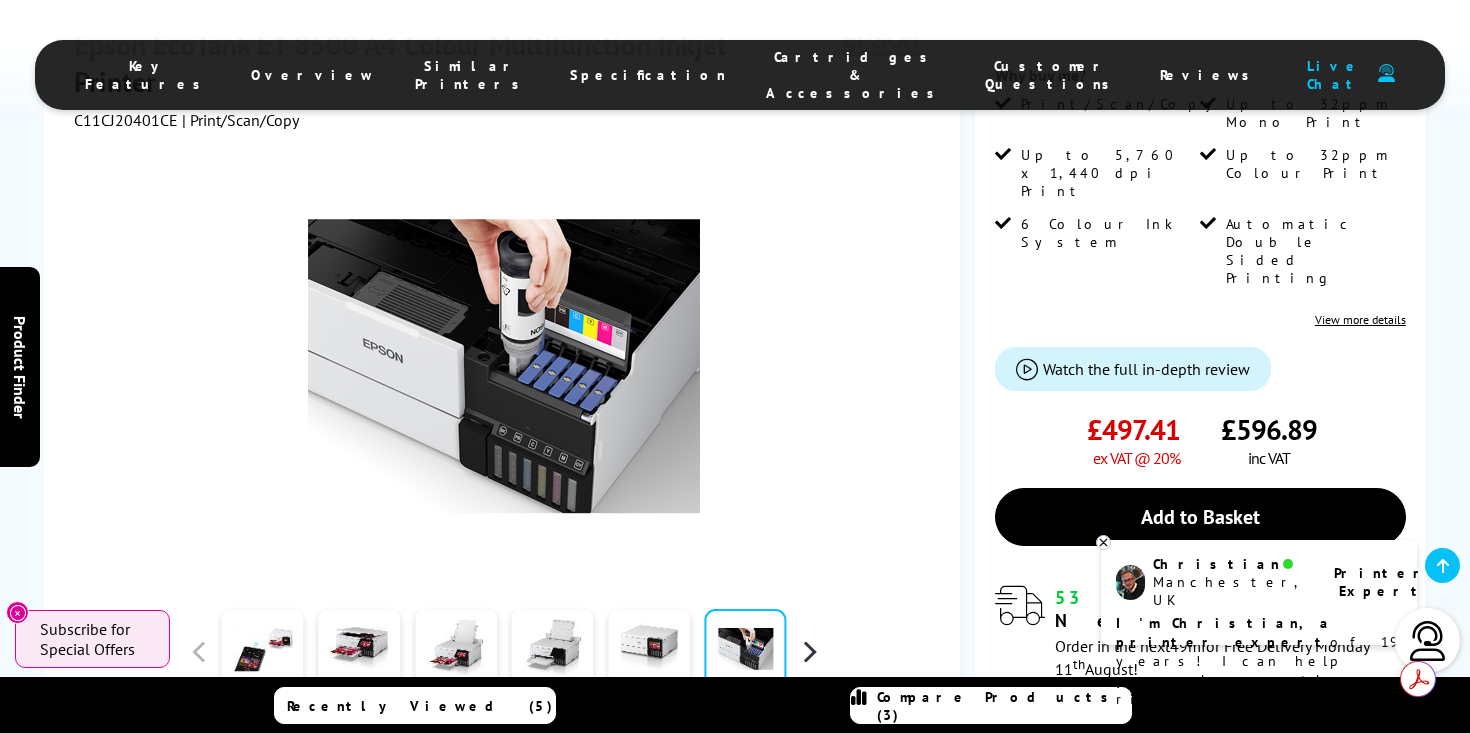 click at bounding box center (809, 651) 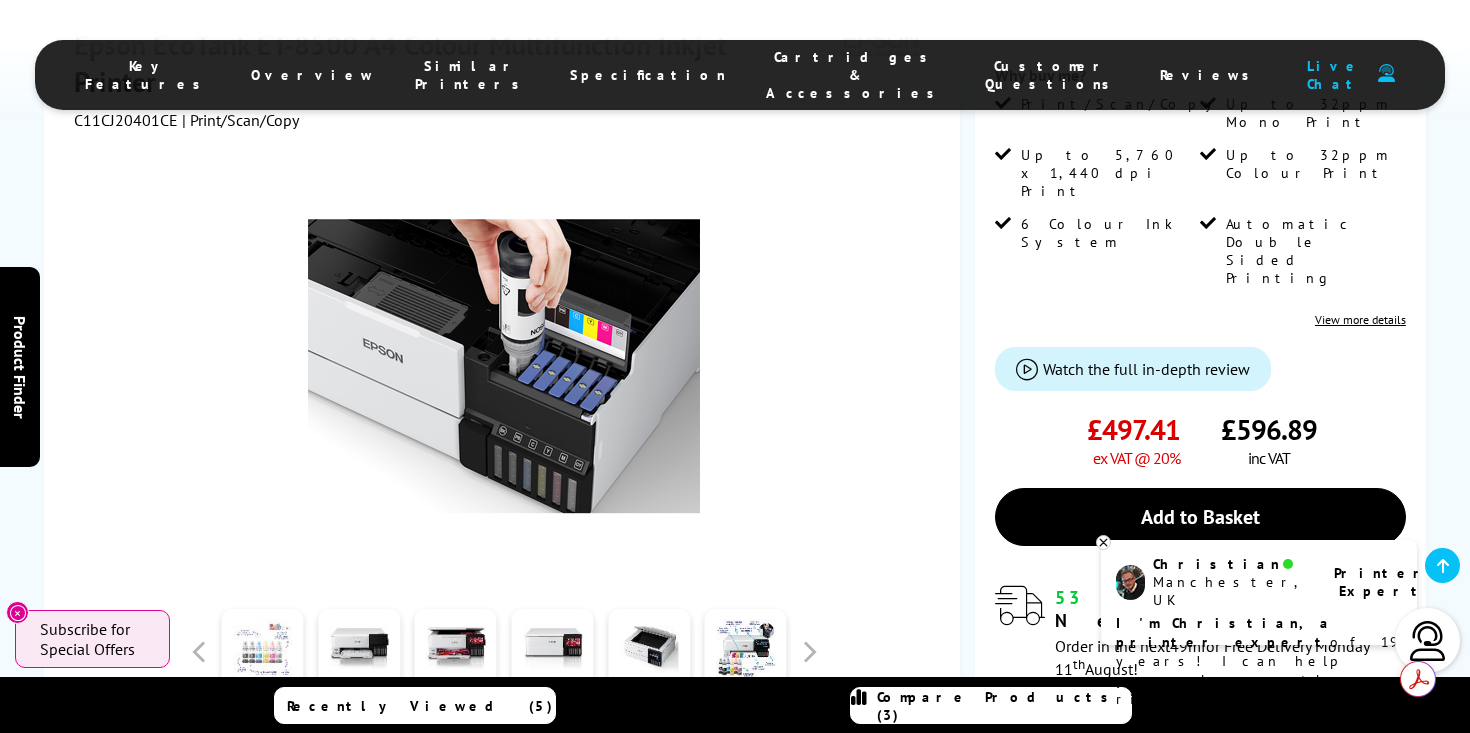 click at bounding box center (263, 651) 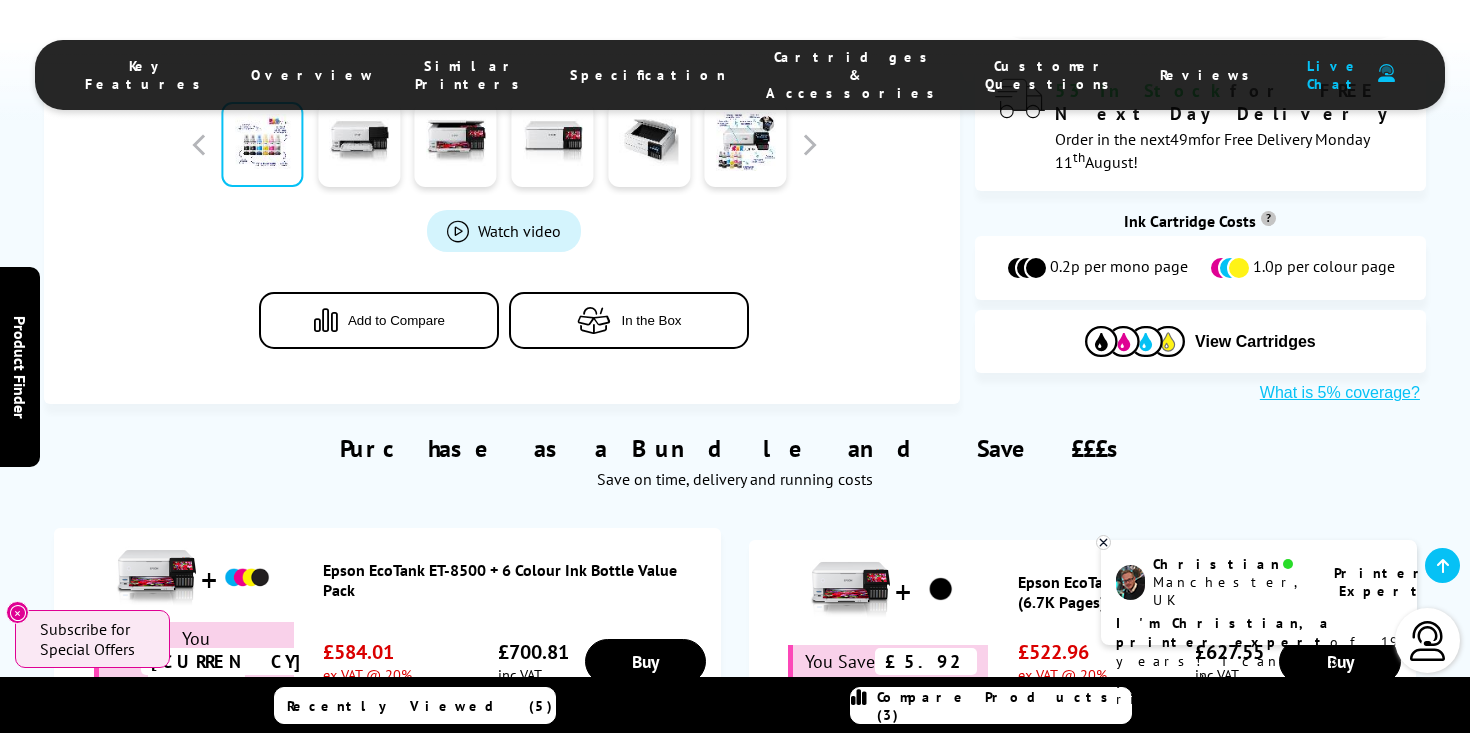 scroll, scrollTop: 868, scrollLeft: 0, axis: vertical 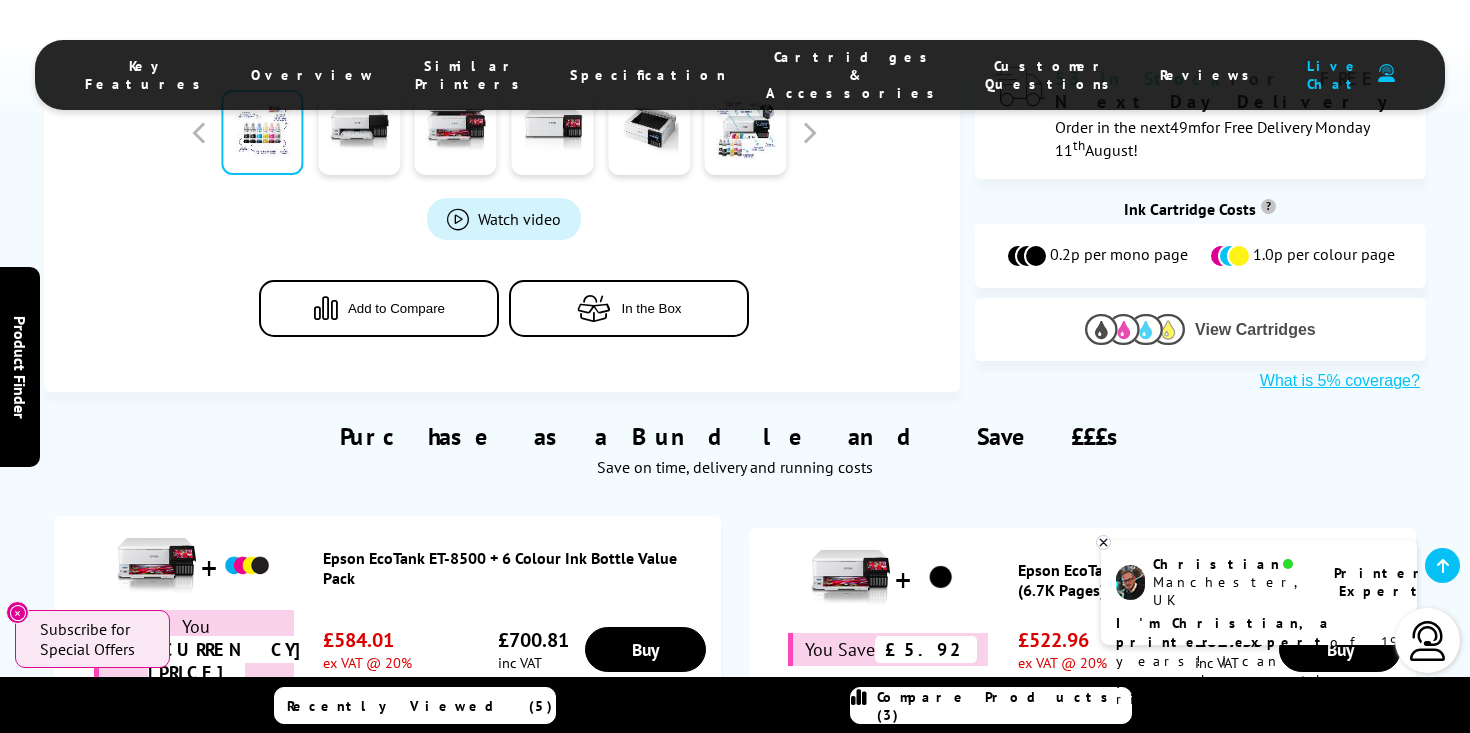 click on "View Cartridges" at bounding box center [1255, 330] 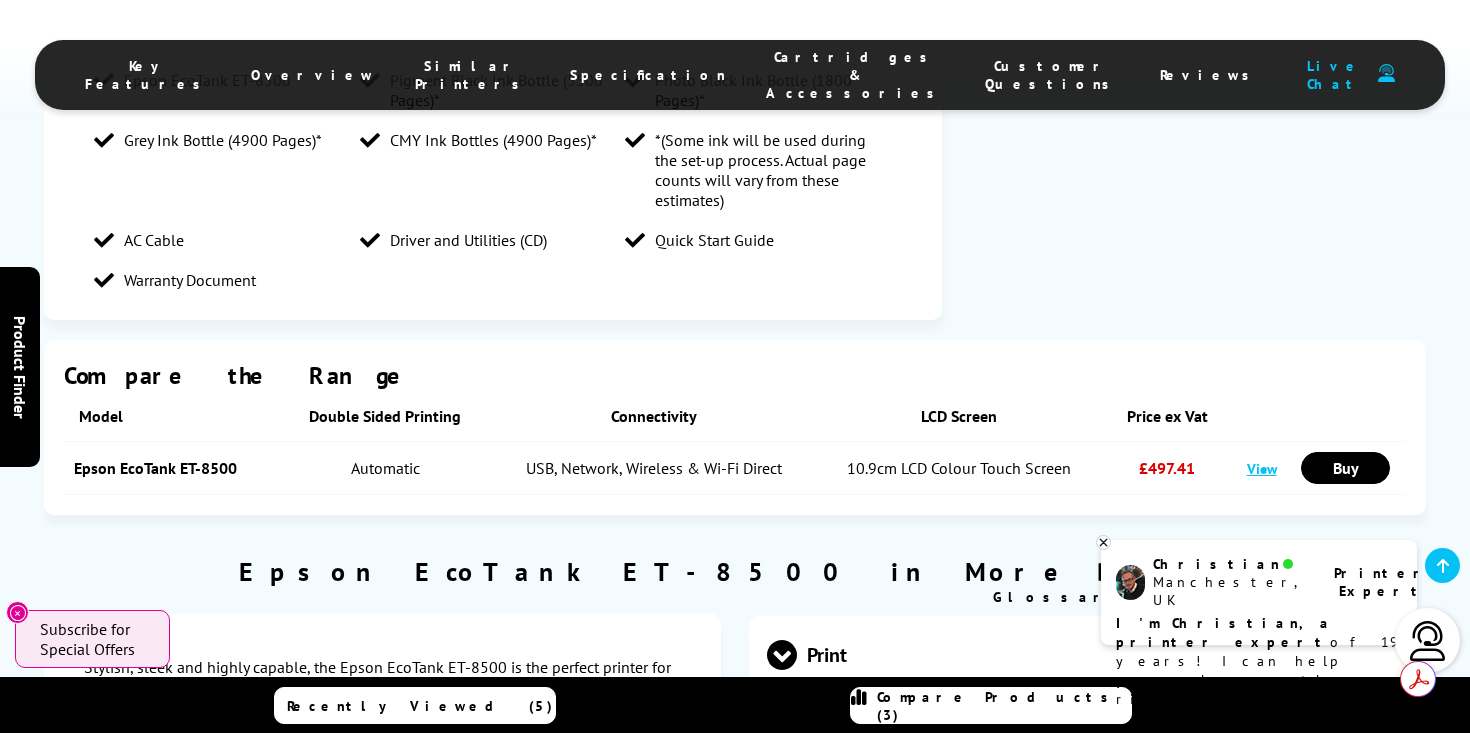 scroll, scrollTop: 2176, scrollLeft: 0, axis: vertical 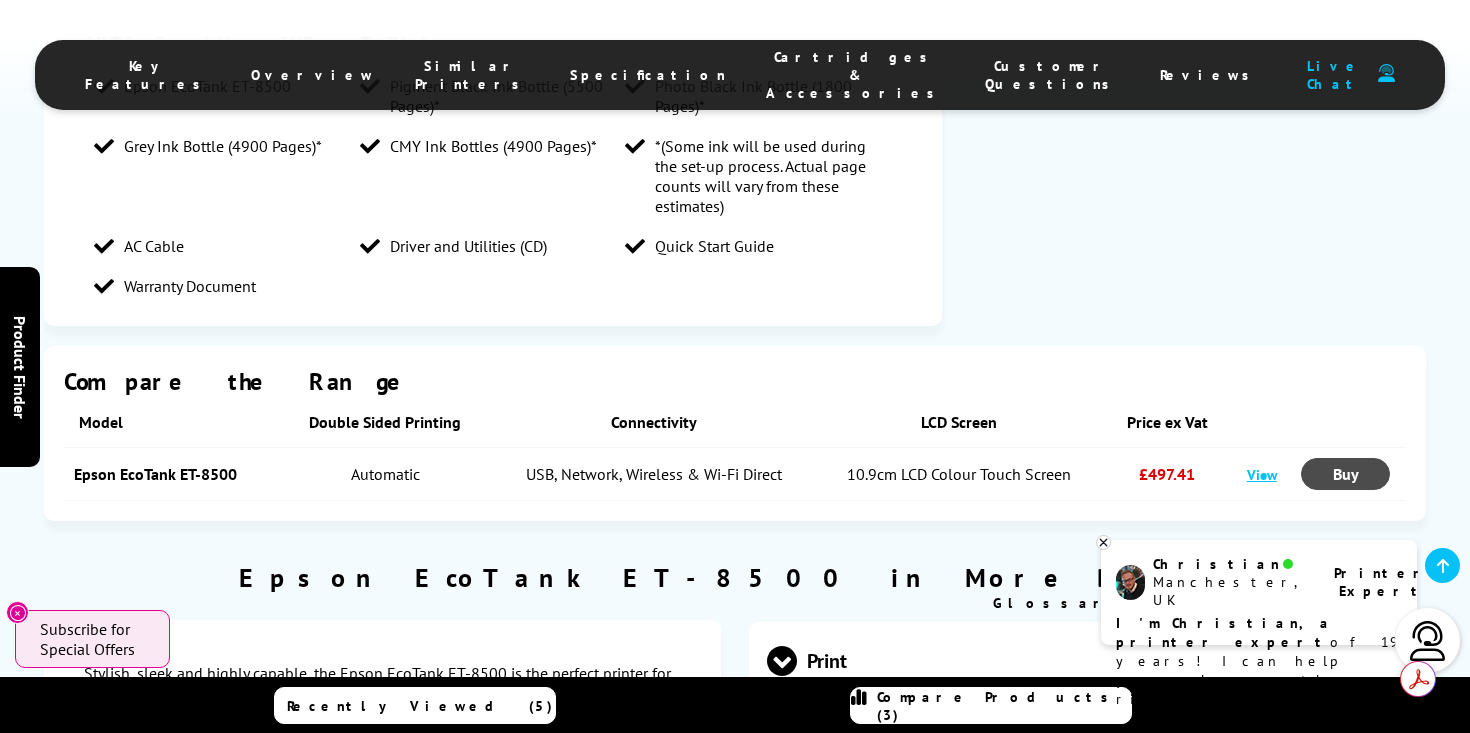 click on "Buy" at bounding box center (1345, 474) 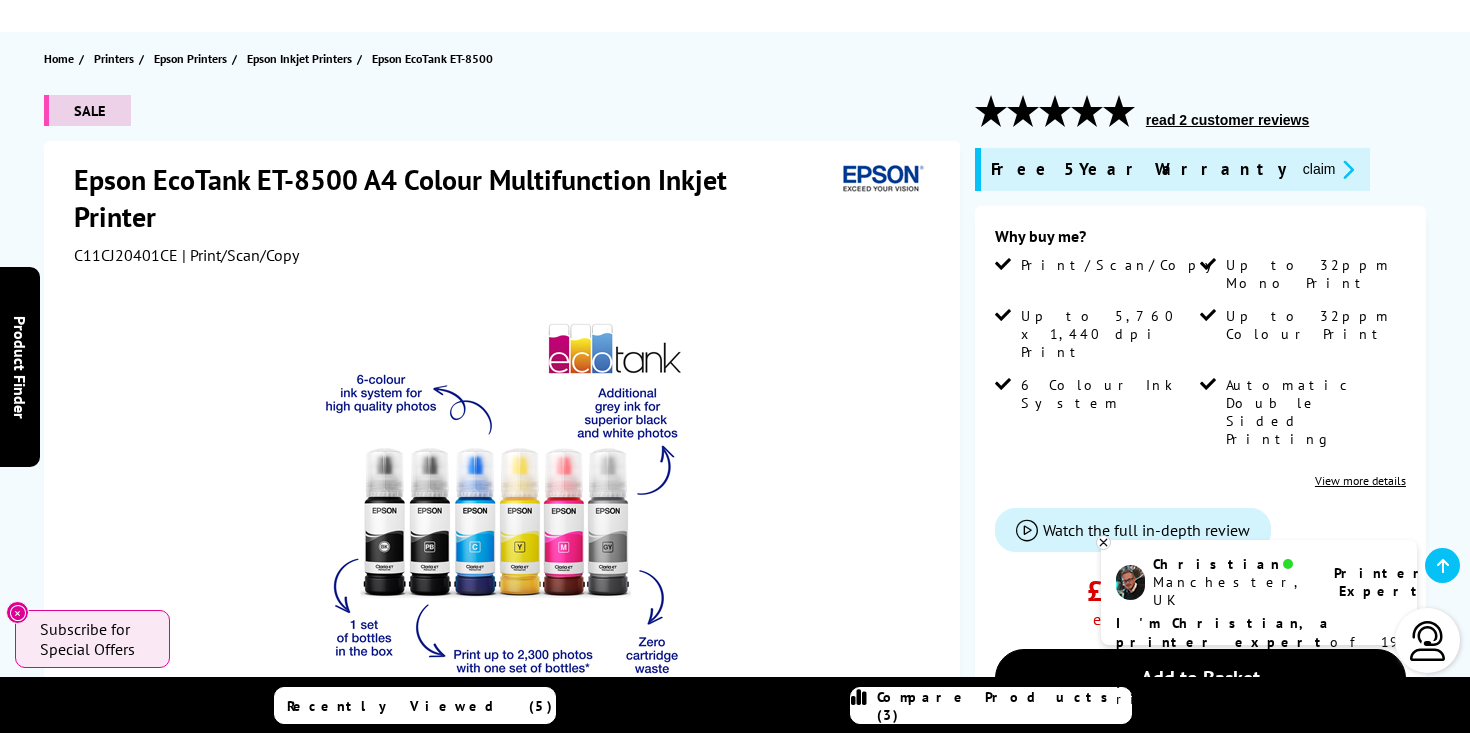 scroll, scrollTop: 0, scrollLeft: 0, axis: both 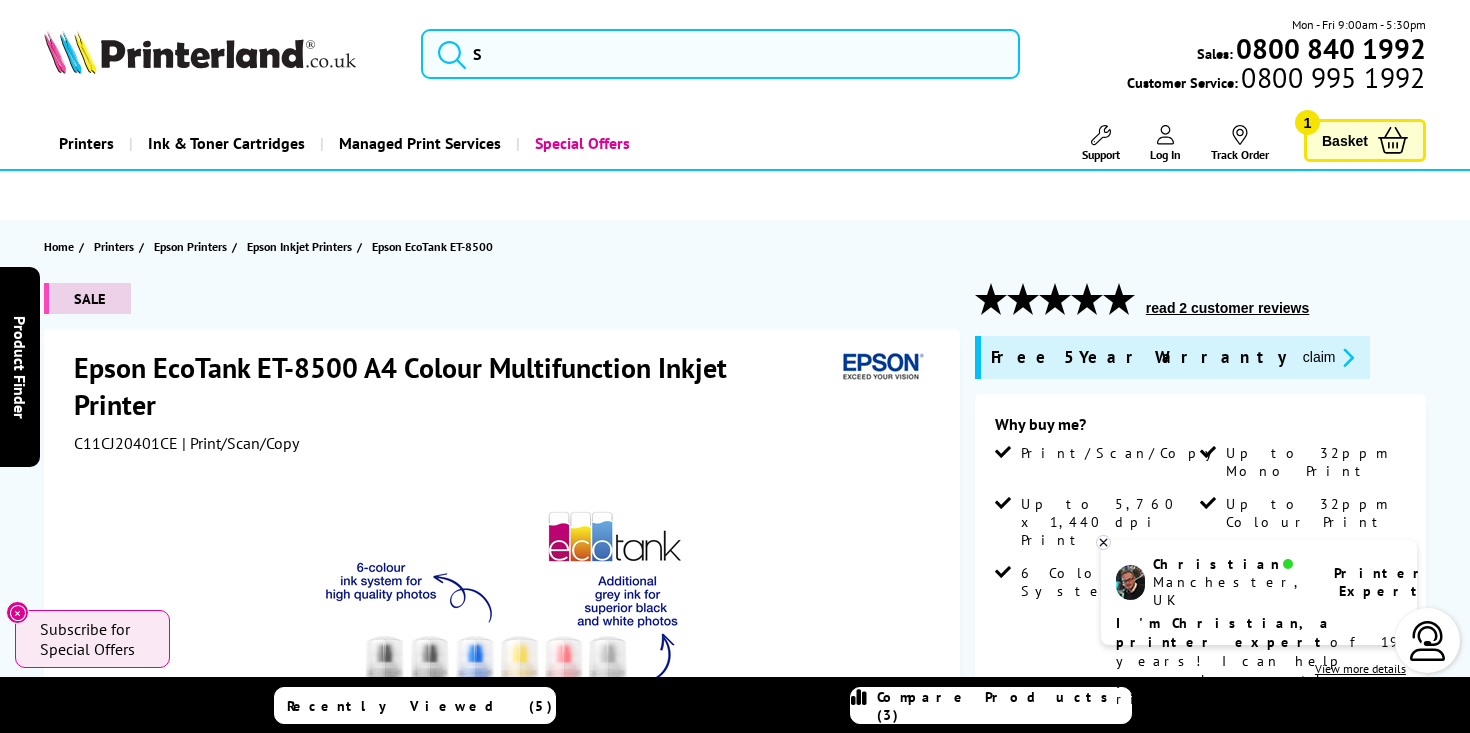 click on "read 2 customer reviews" at bounding box center [1227, 308] 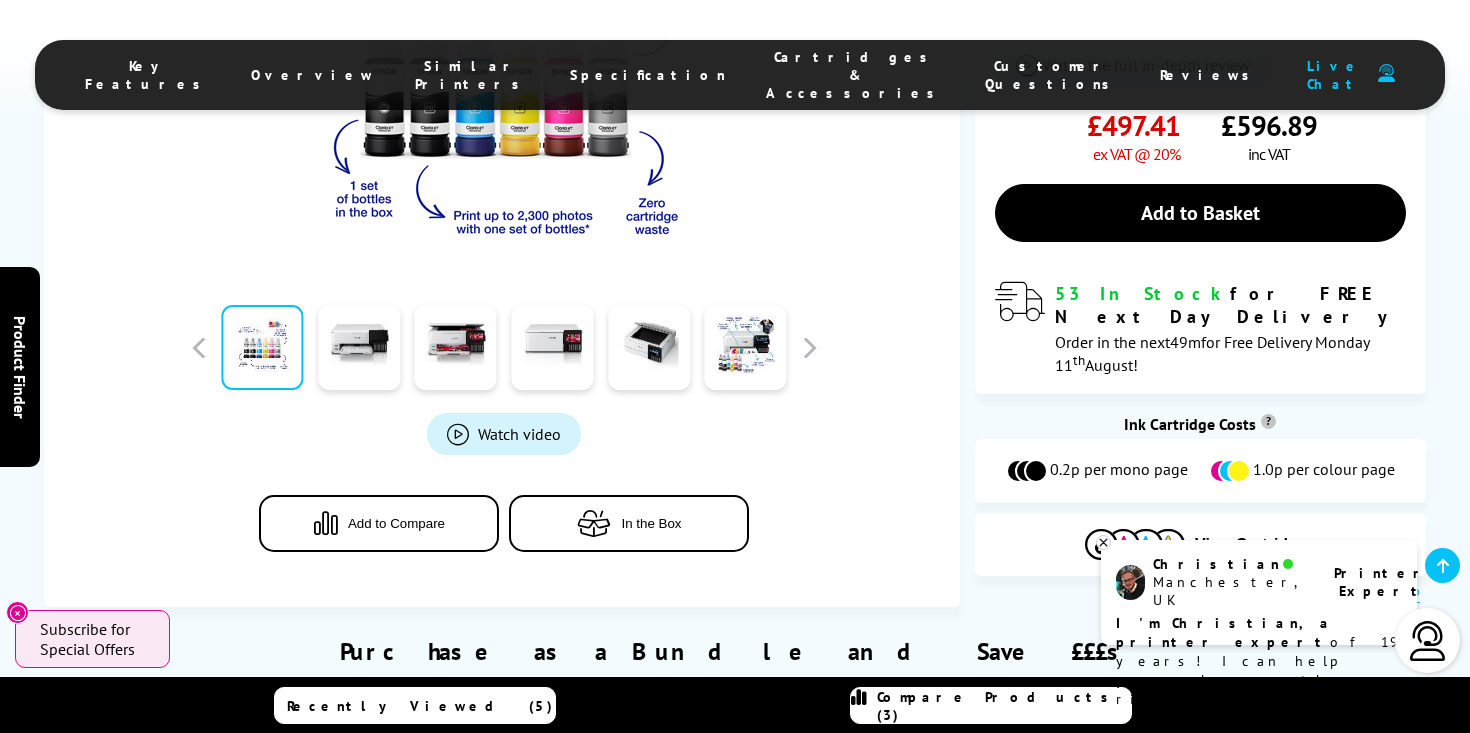 scroll, scrollTop: 635, scrollLeft: 0, axis: vertical 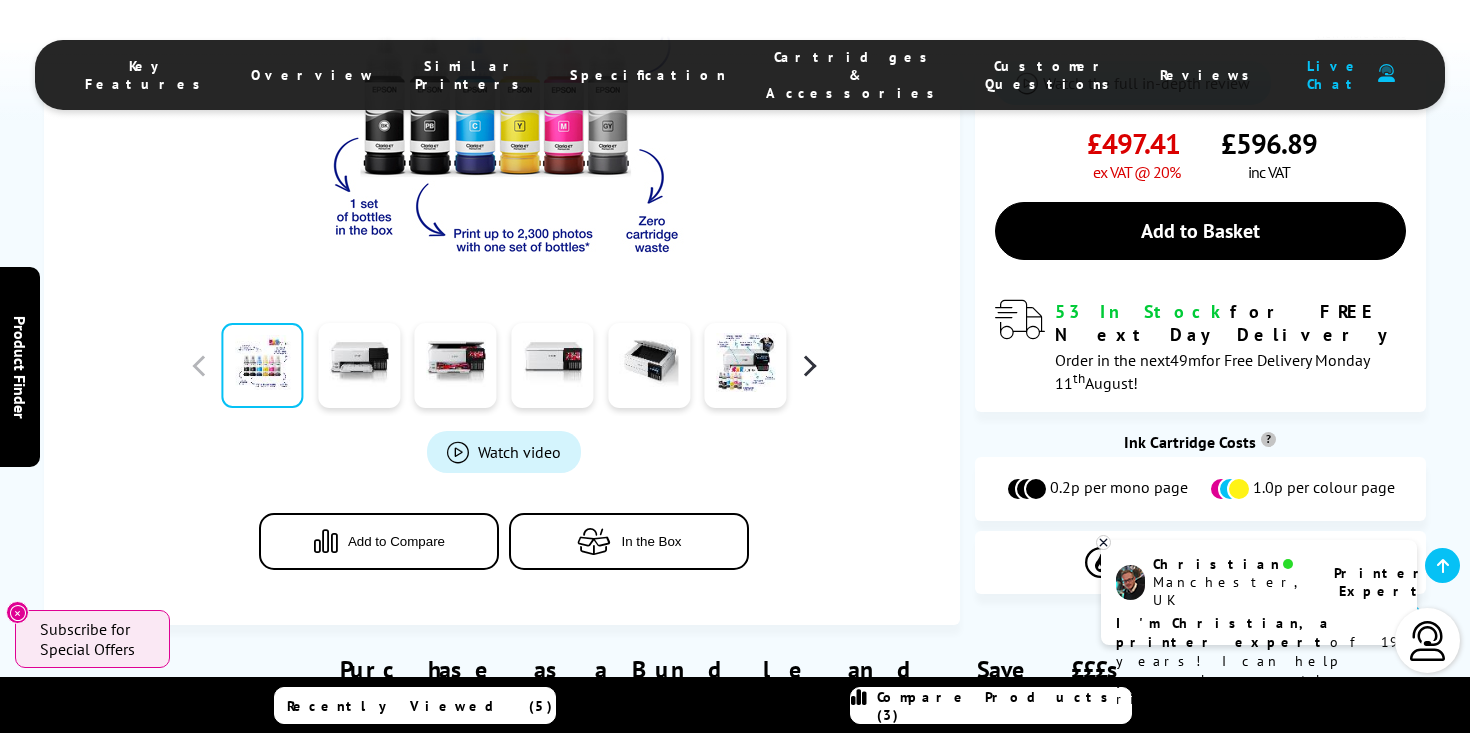 click at bounding box center [809, 365] 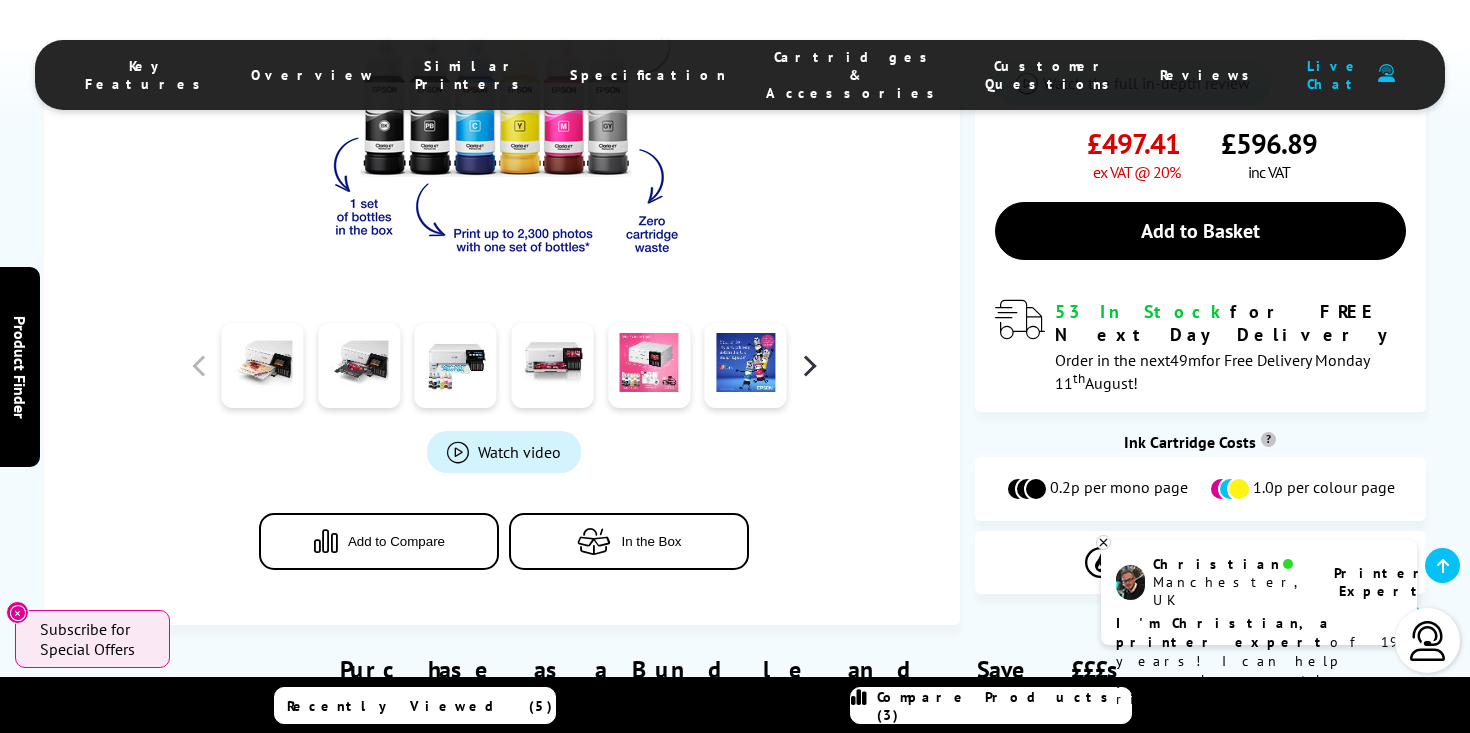 click at bounding box center [809, 365] 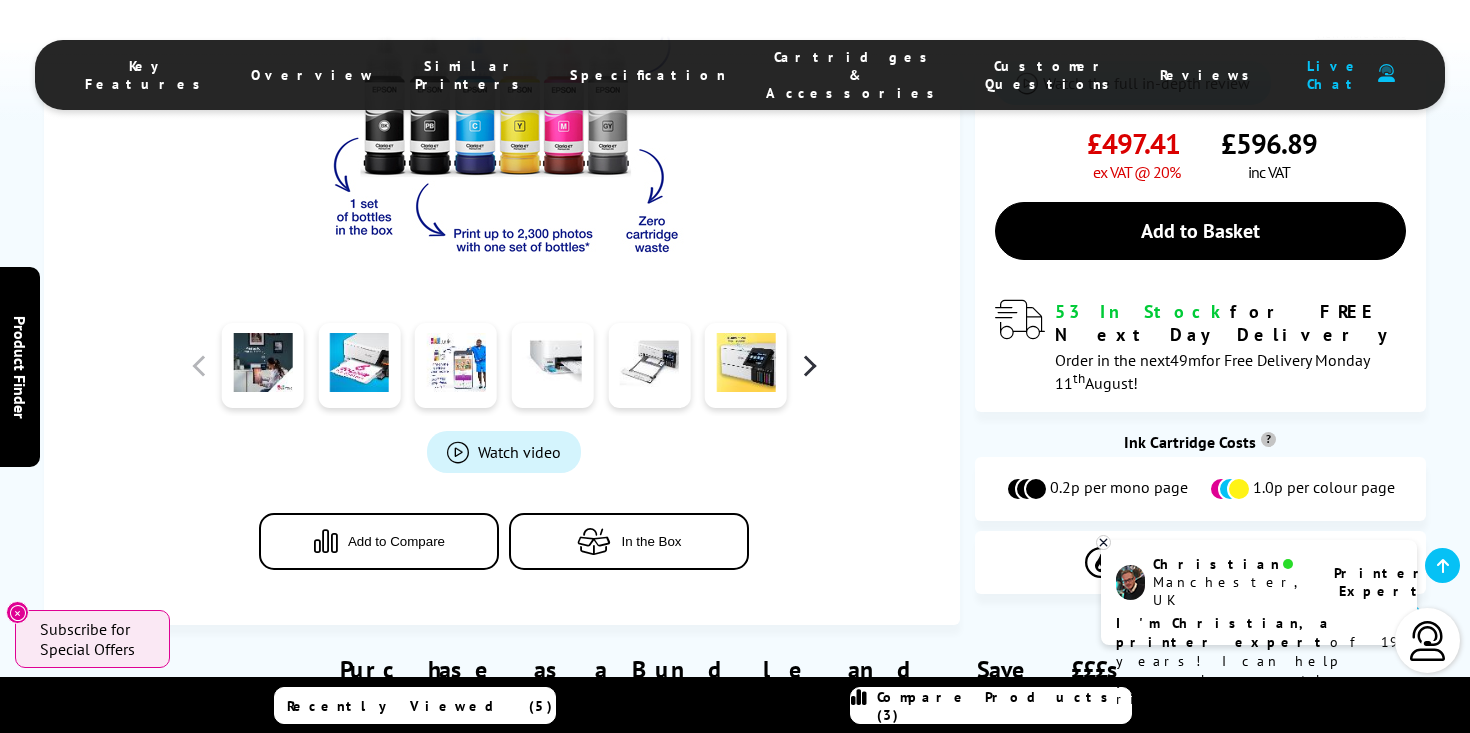 click at bounding box center (809, 365) 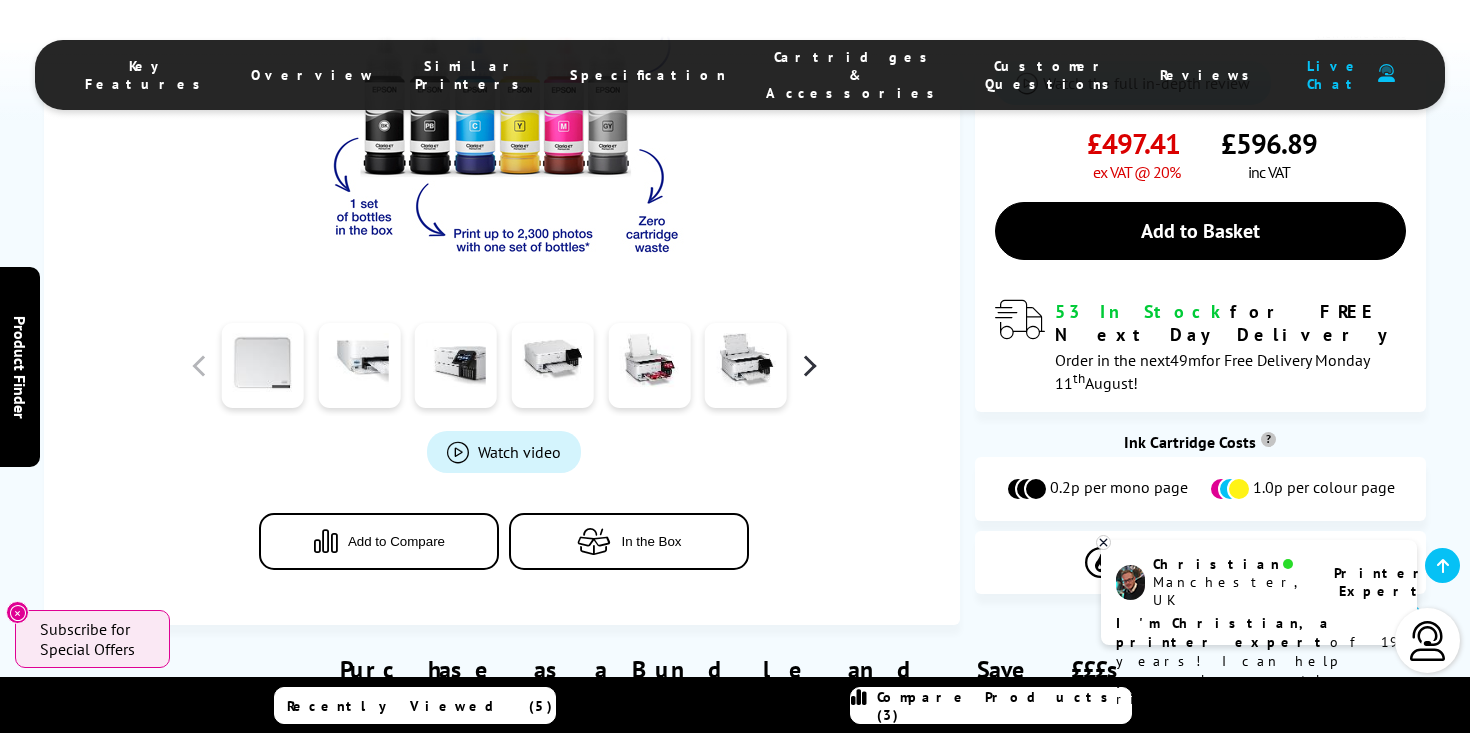 click at bounding box center (809, 365) 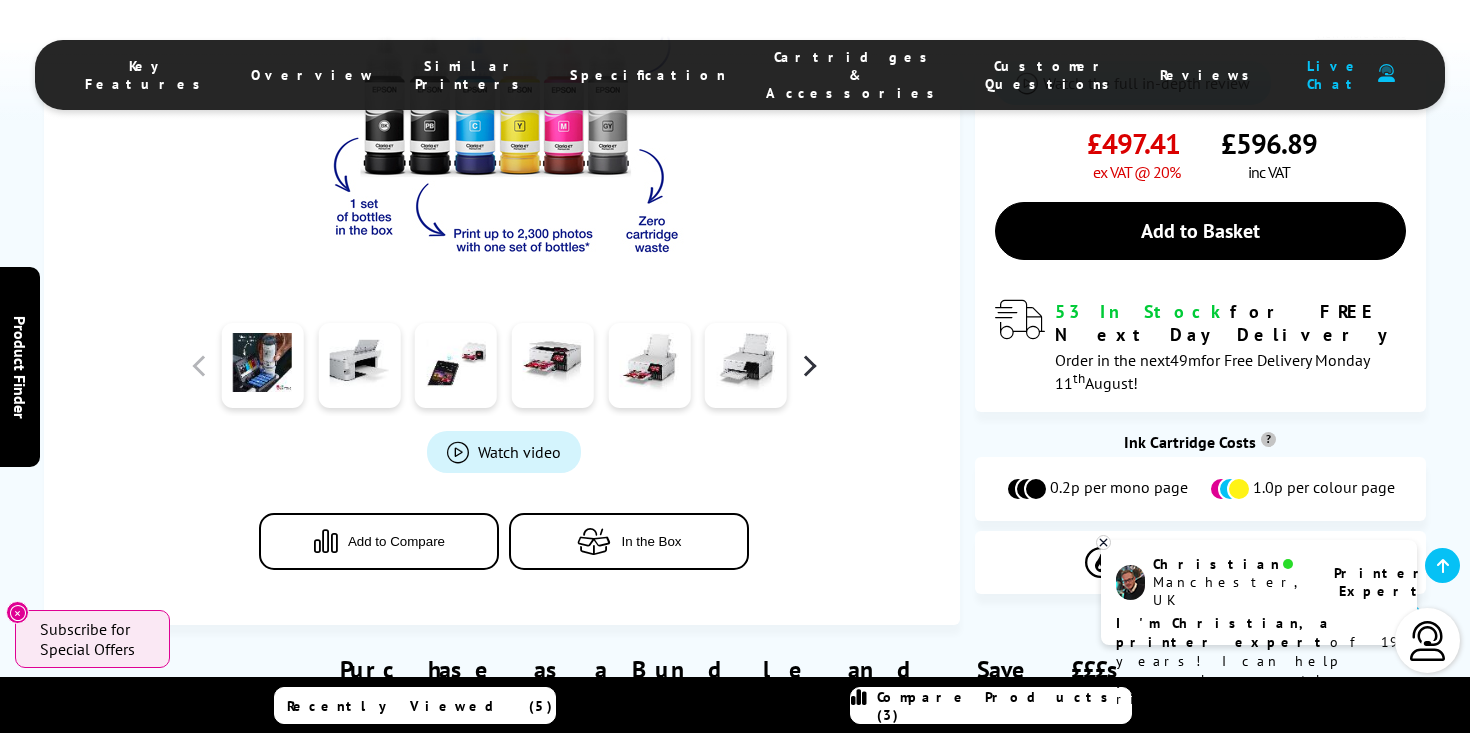 click at bounding box center [809, 365] 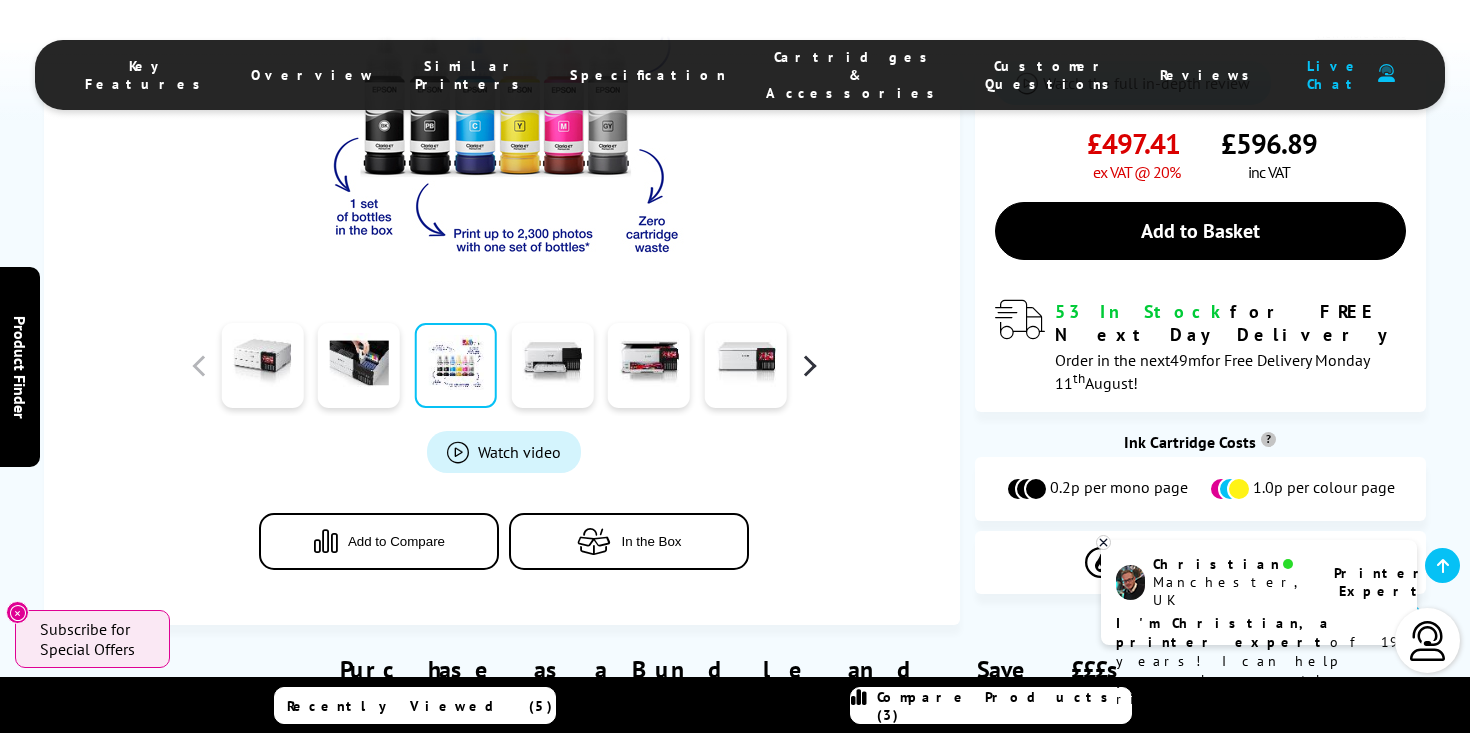 click at bounding box center [809, 365] 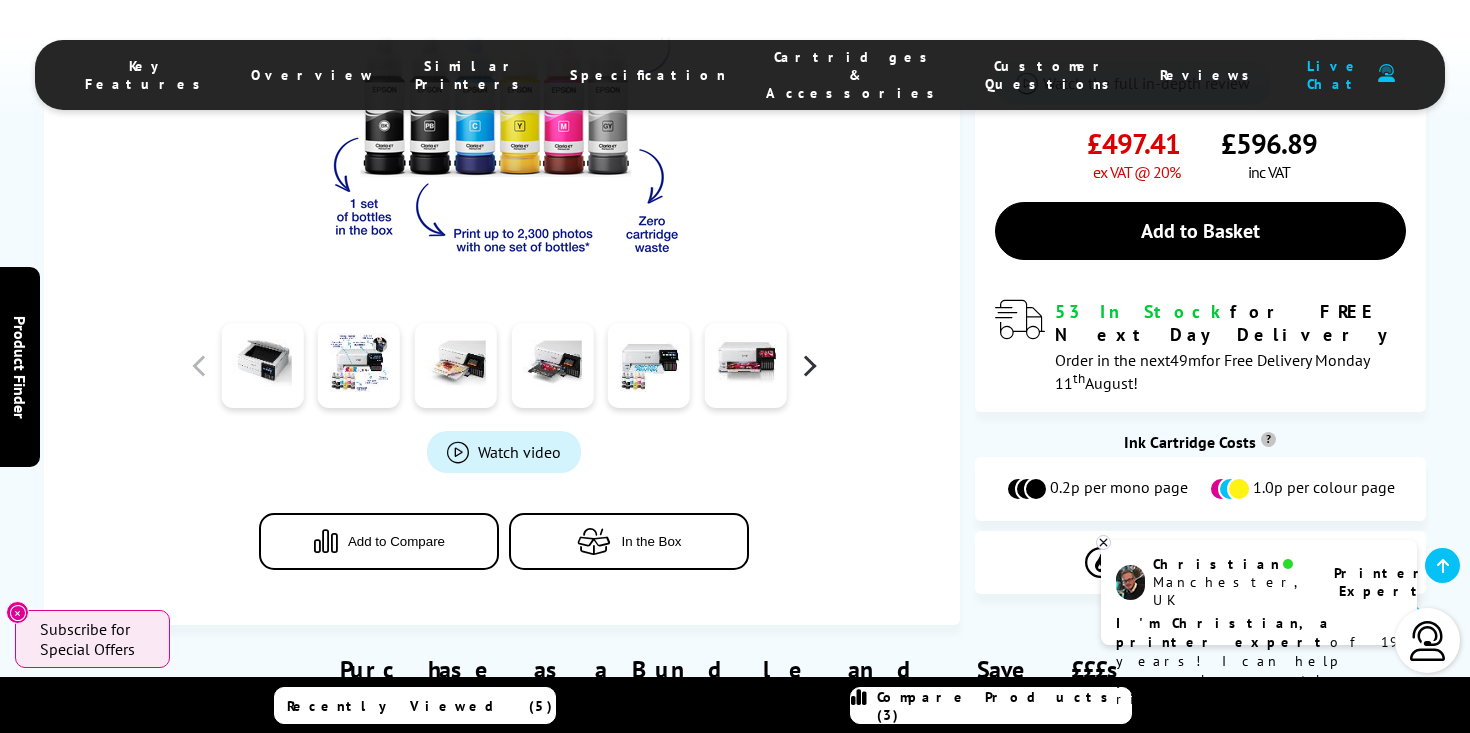 click at bounding box center (809, 365) 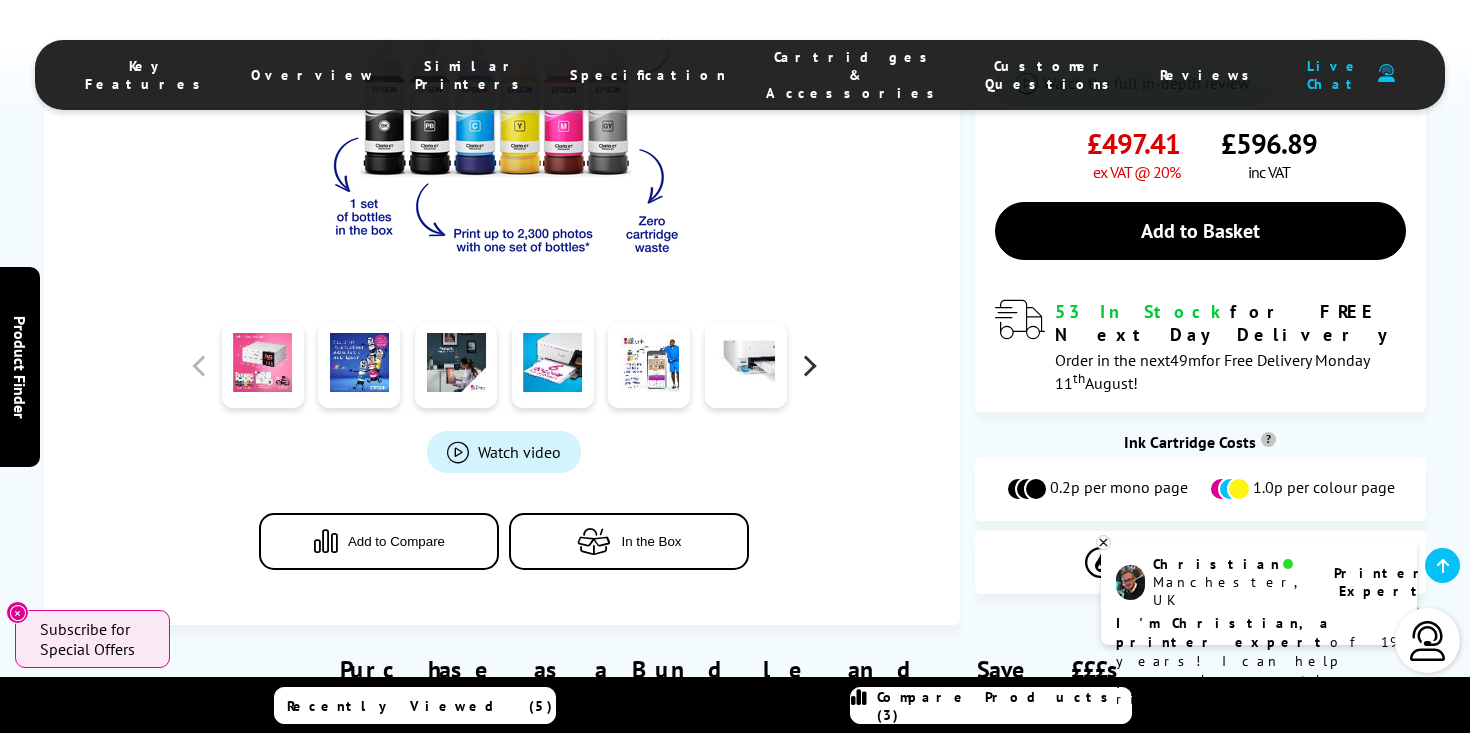 click at bounding box center [809, 365] 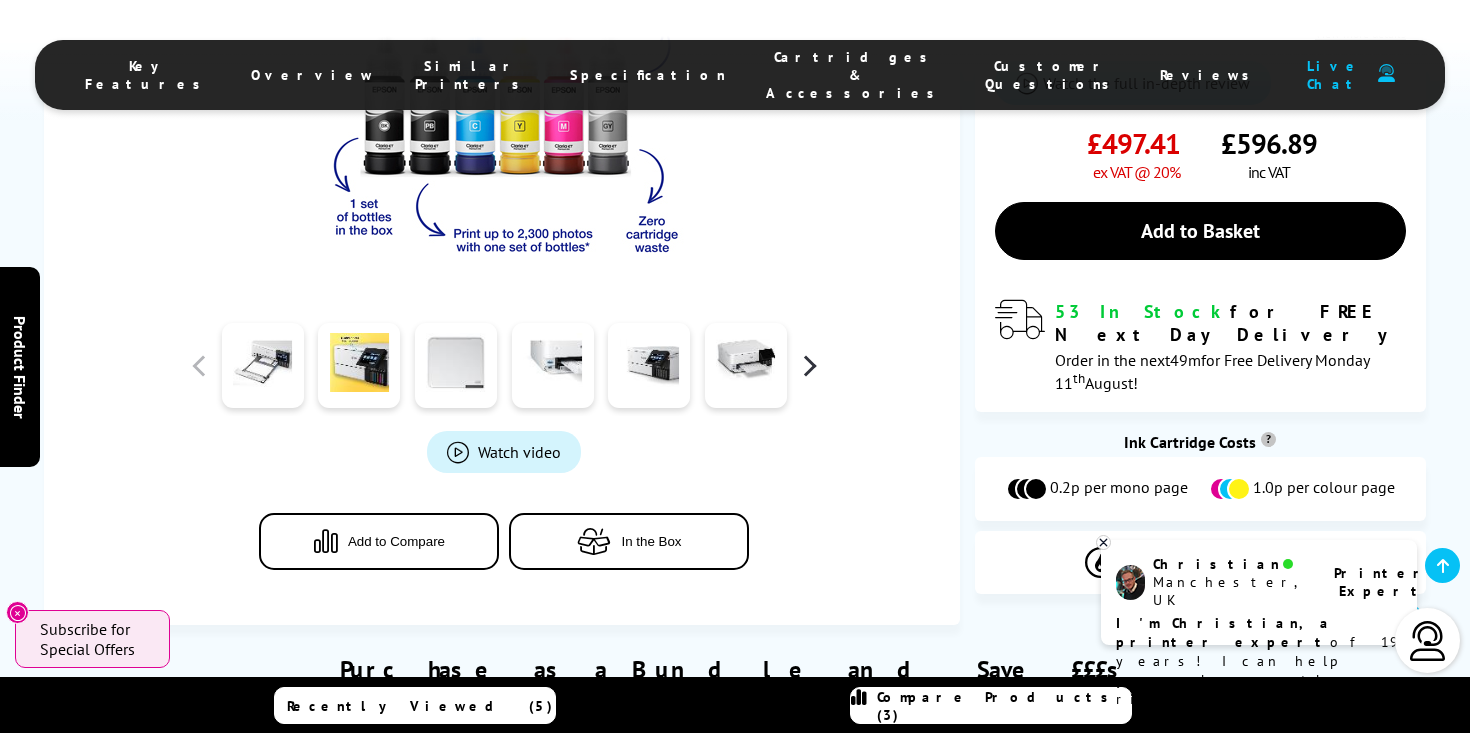 click at bounding box center [809, 365] 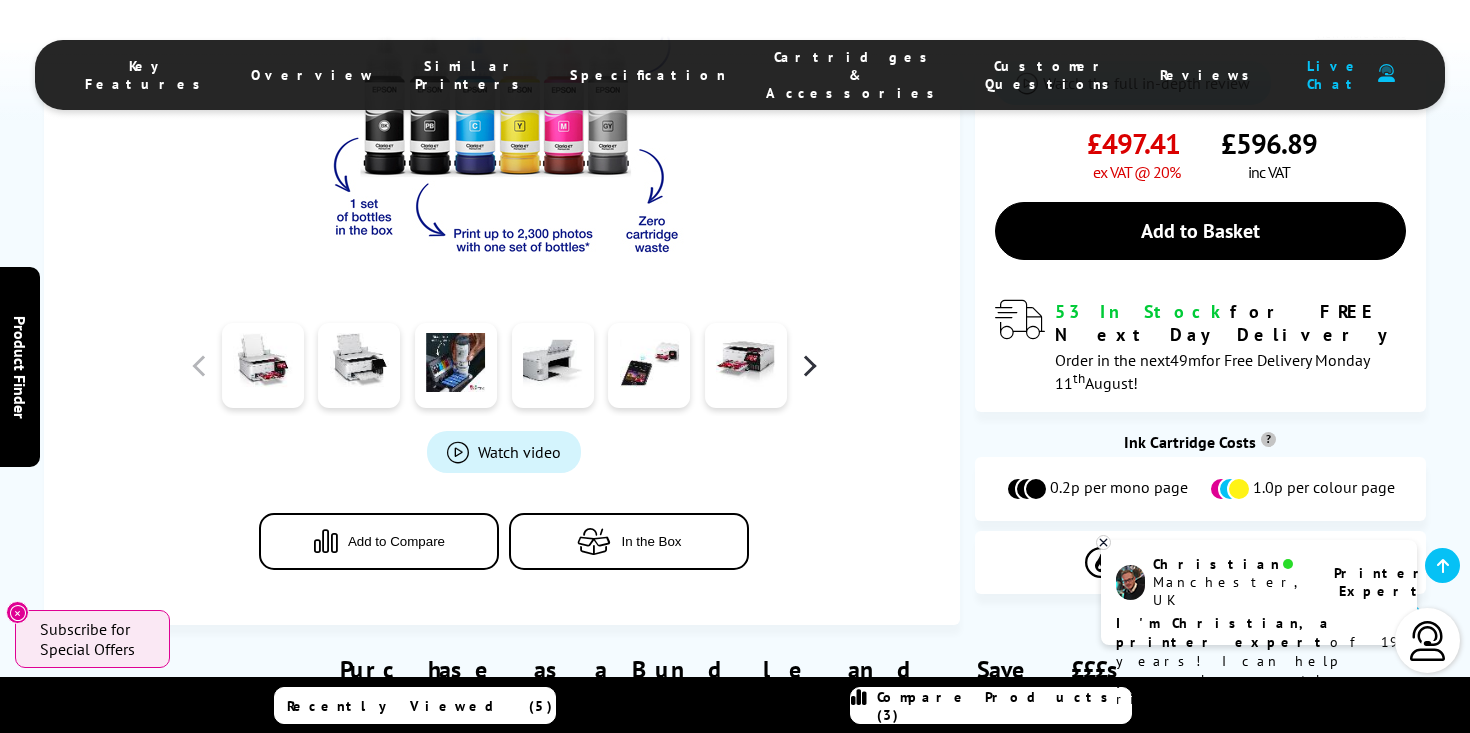 click at bounding box center [809, 365] 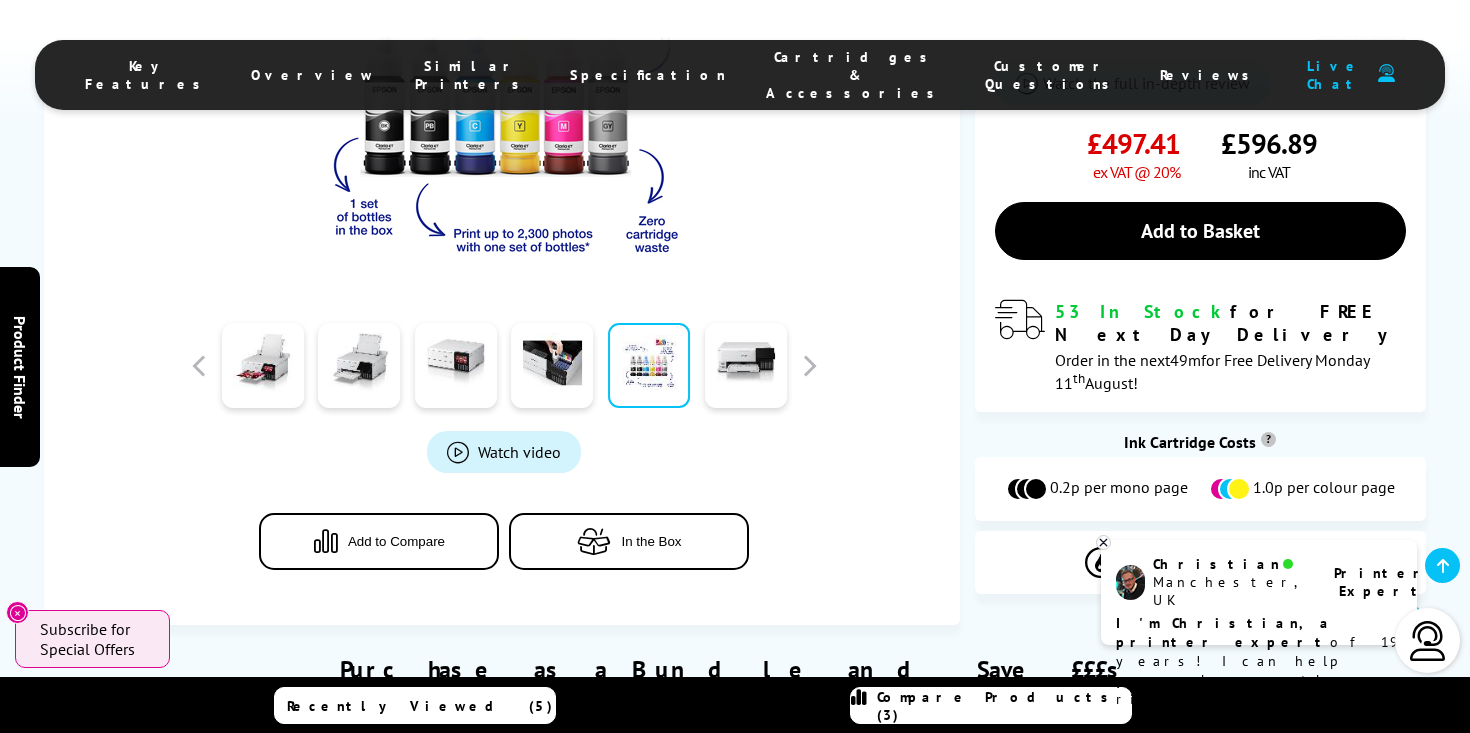 click on "Watch video" at bounding box center (519, 451) 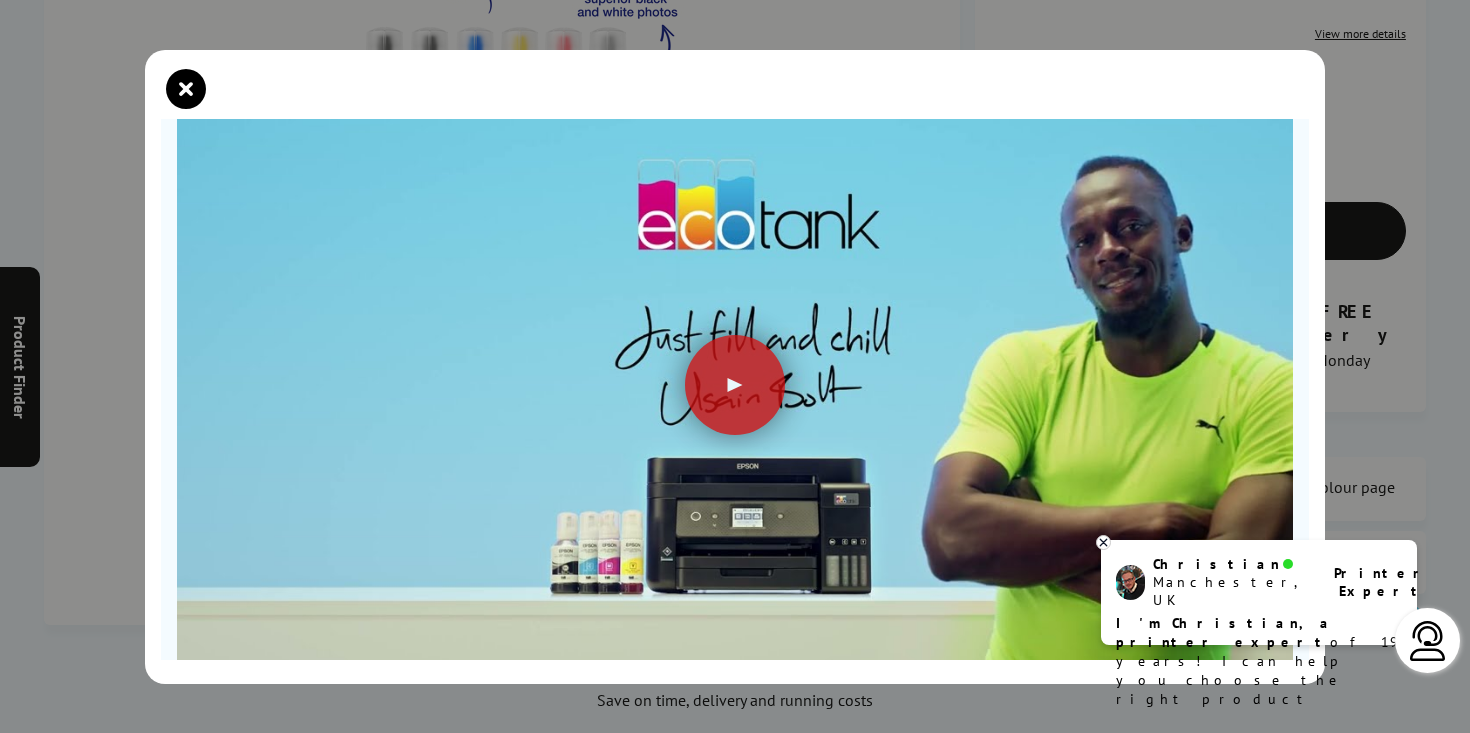 scroll, scrollTop: 182, scrollLeft: 0, axis: vertical 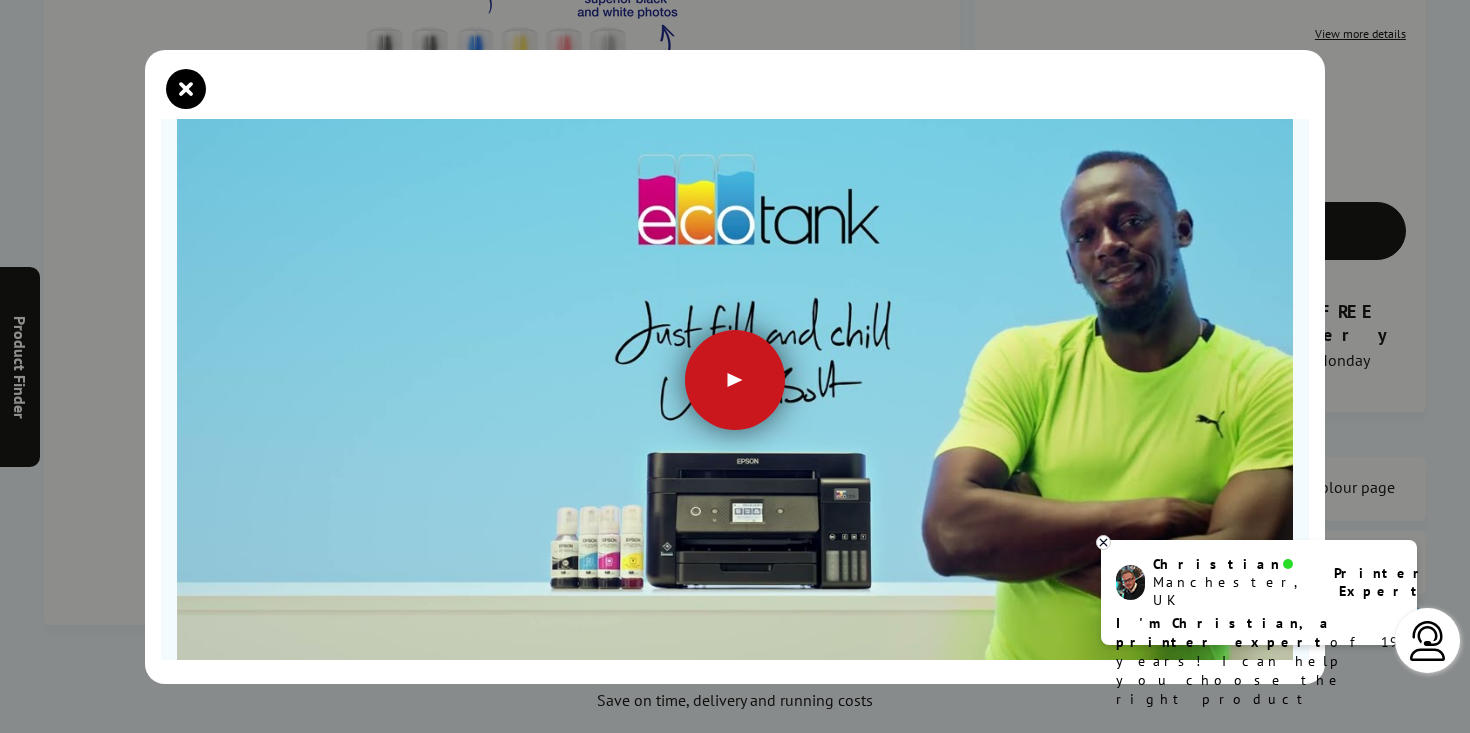 click at bounding box center (735, 380) 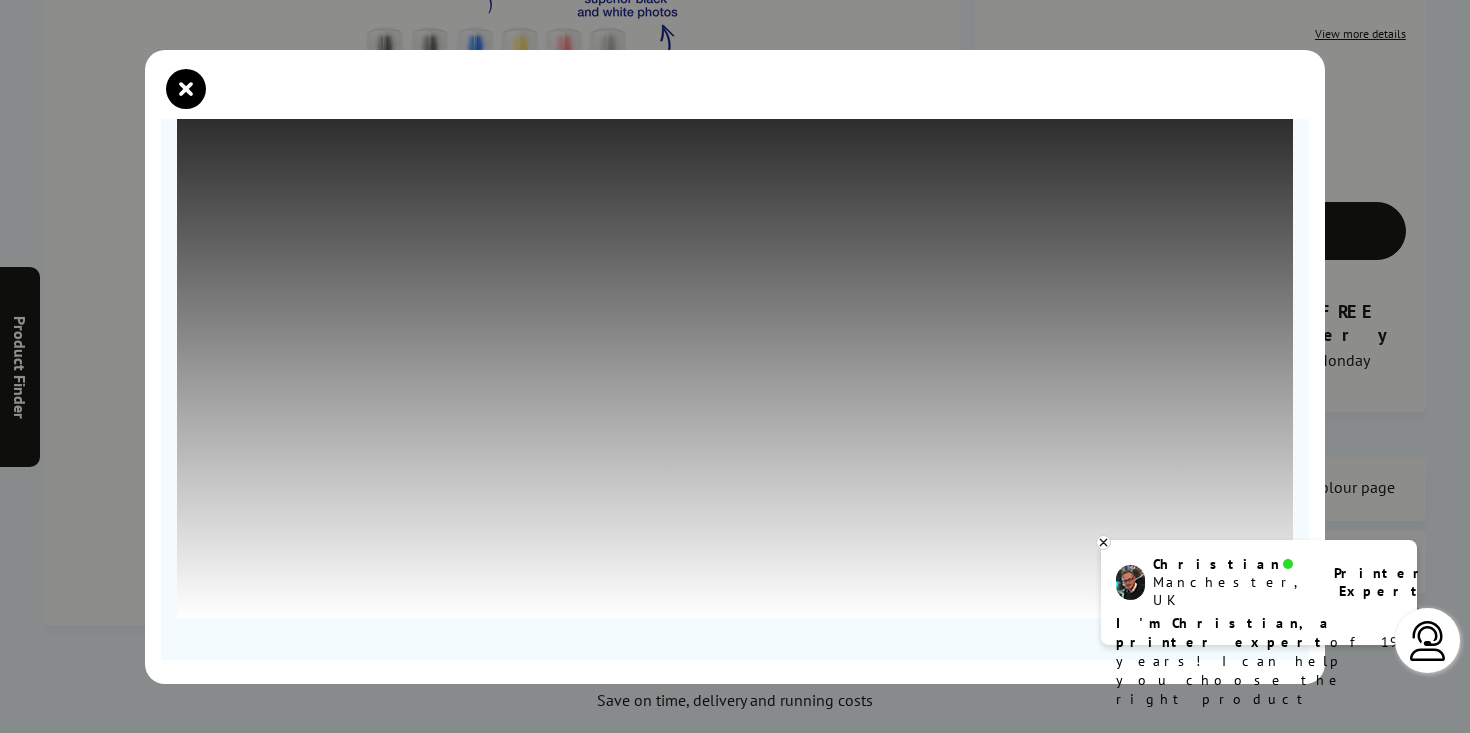 scroll, scrollTop: 246, scrollLeft: 0, axis: vertical 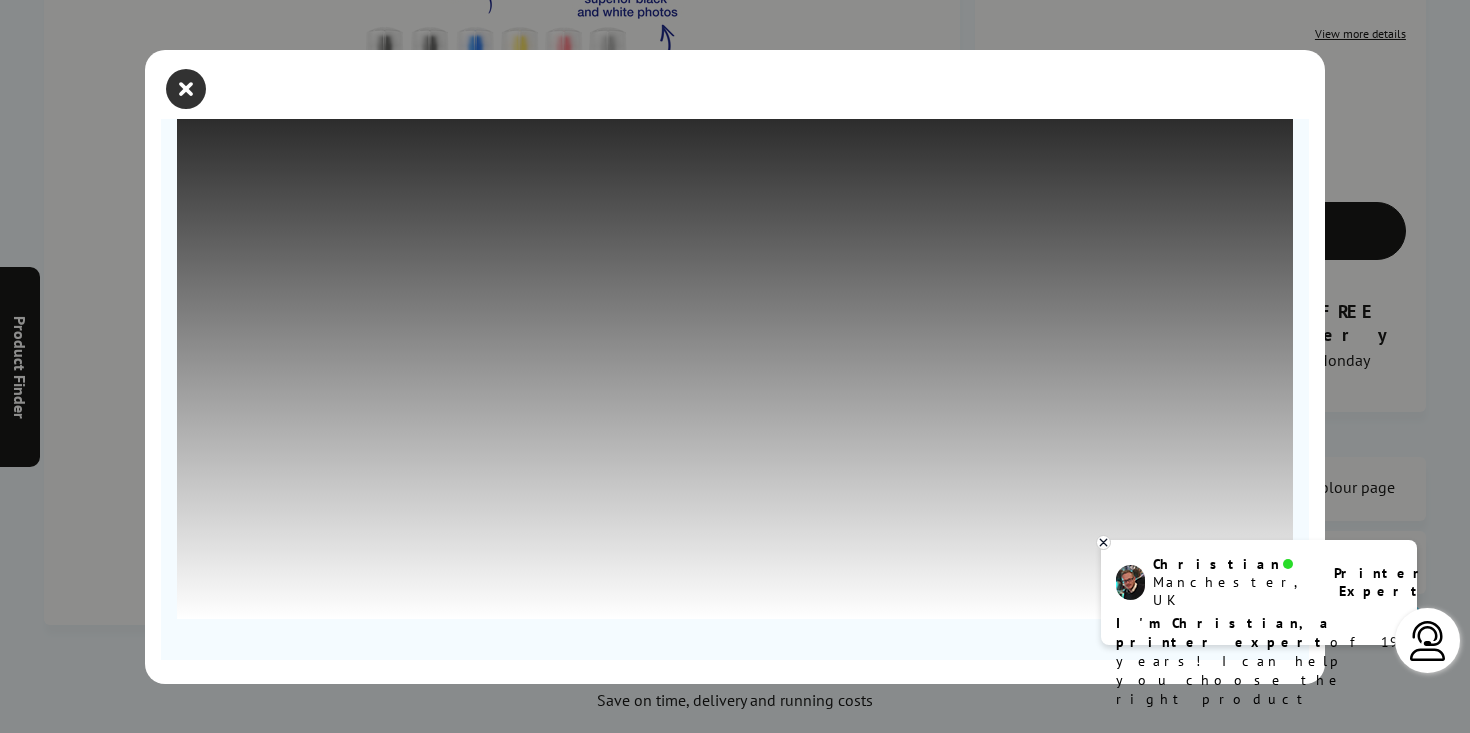 click at bounding box center [186, 89] 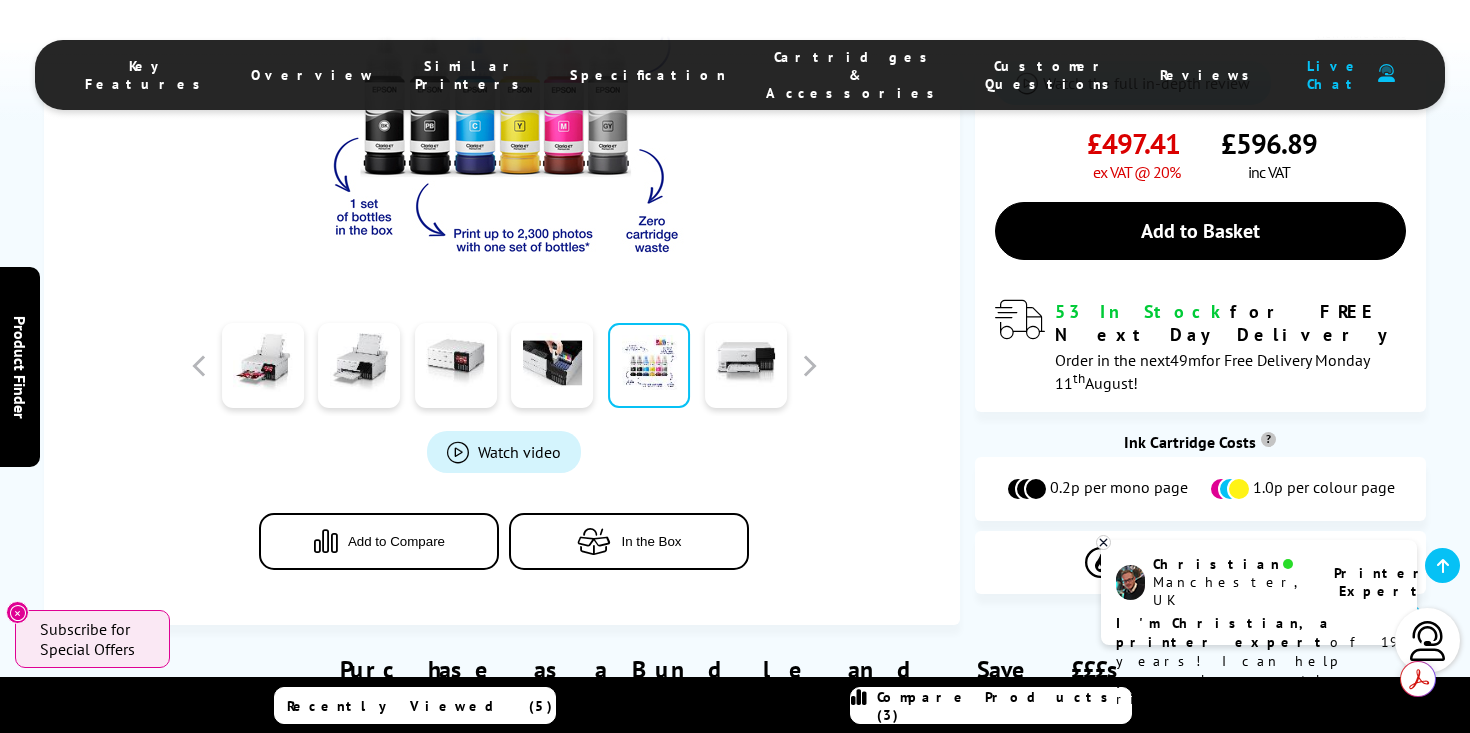 click on "In the Box" at bounding box center (651, 540) 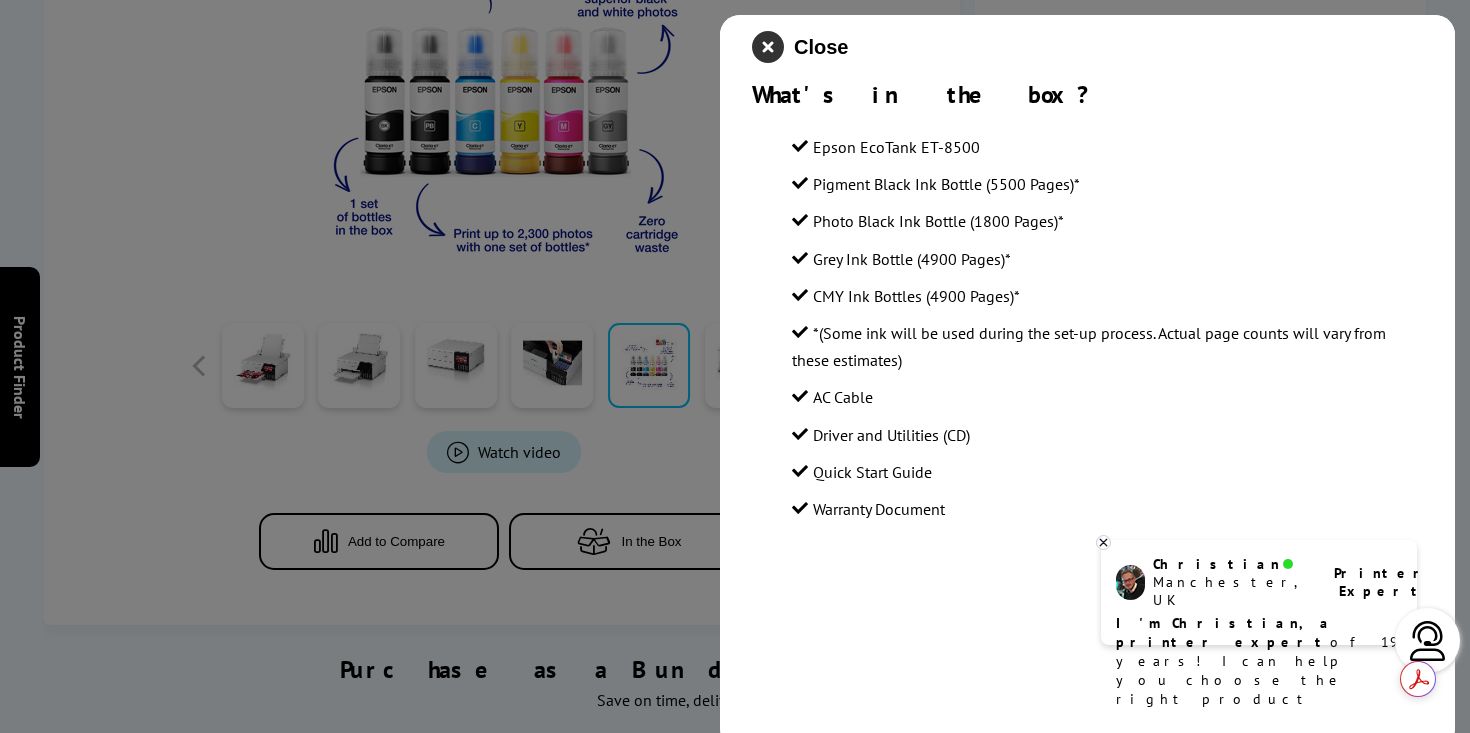 click at bounding box center (768, 47) 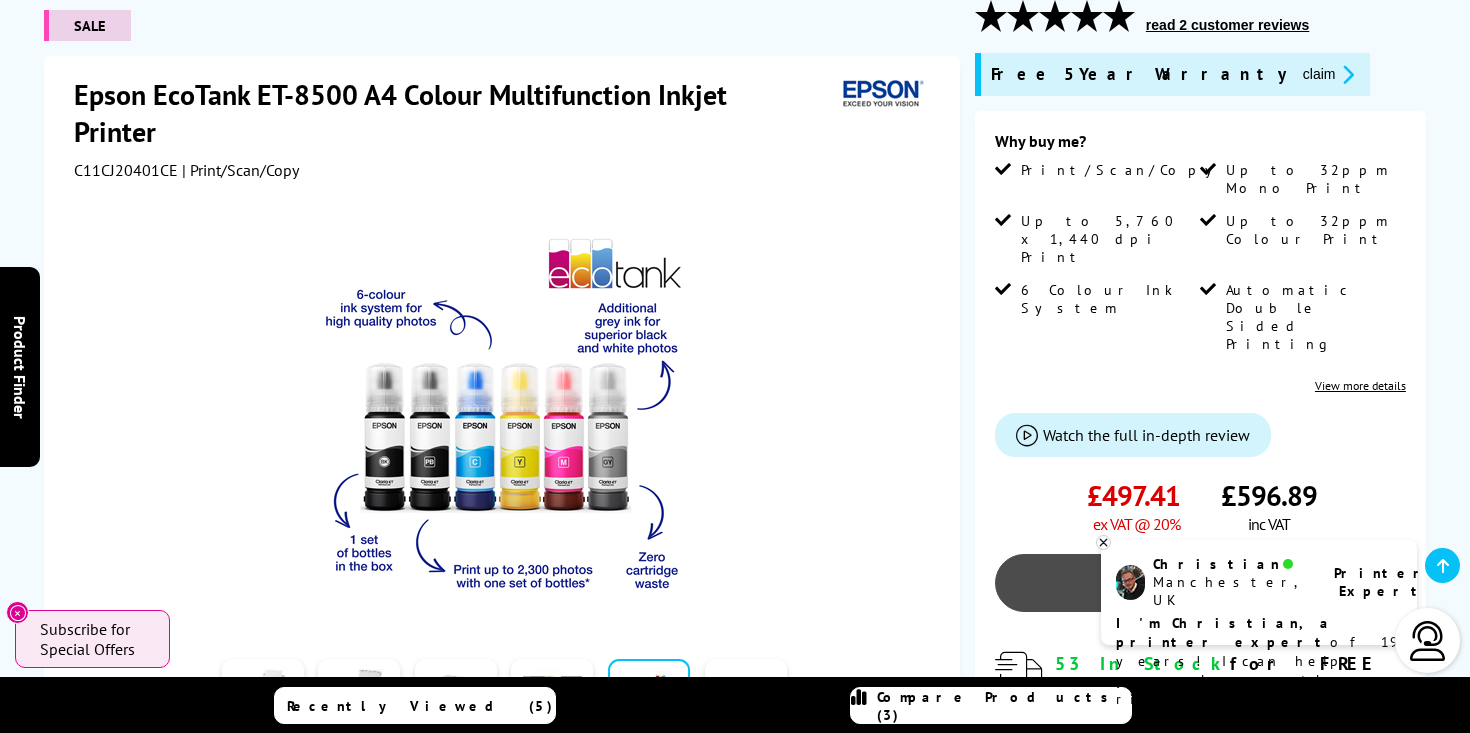 scroll, scrollTop: 0, scrollLeft: 0, axis: both 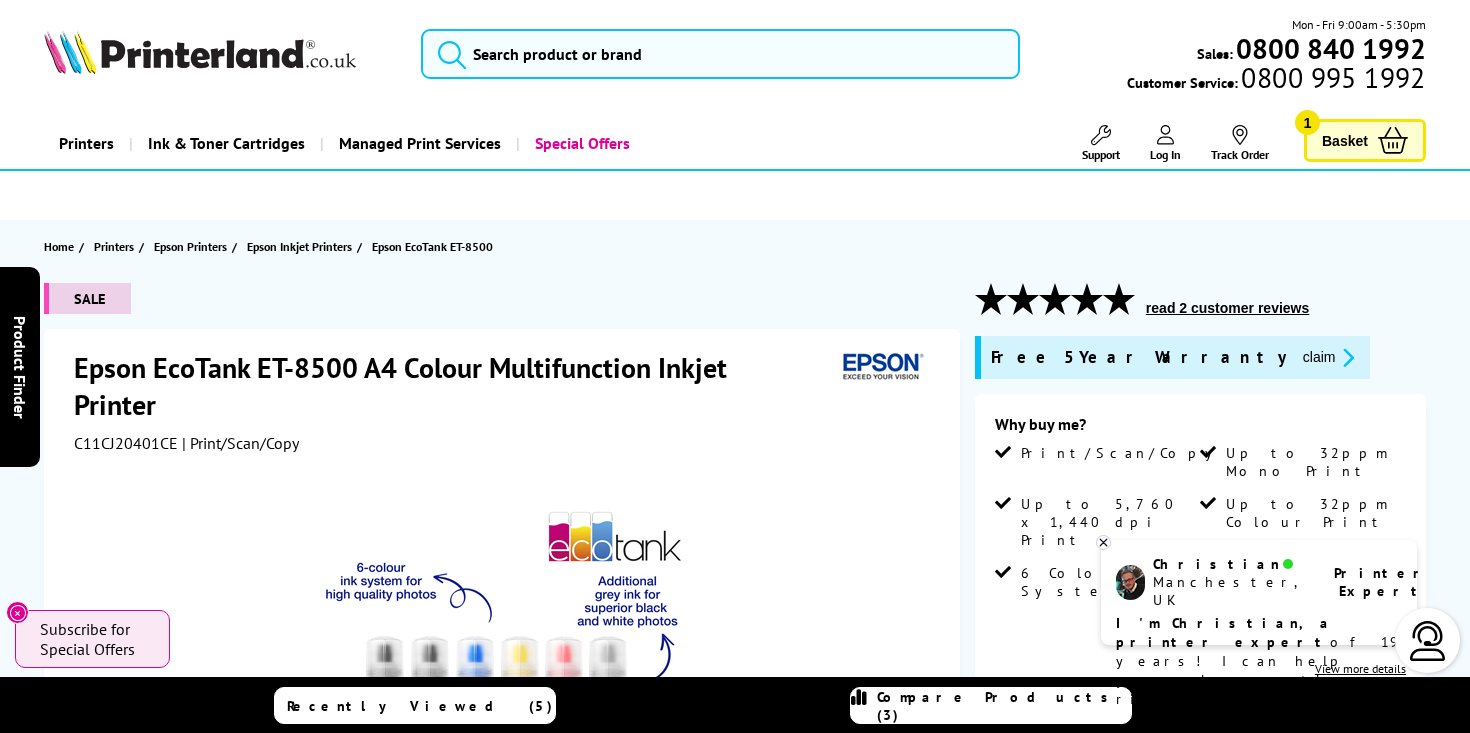 click on "Basket" at bounding box center (1345, 140) 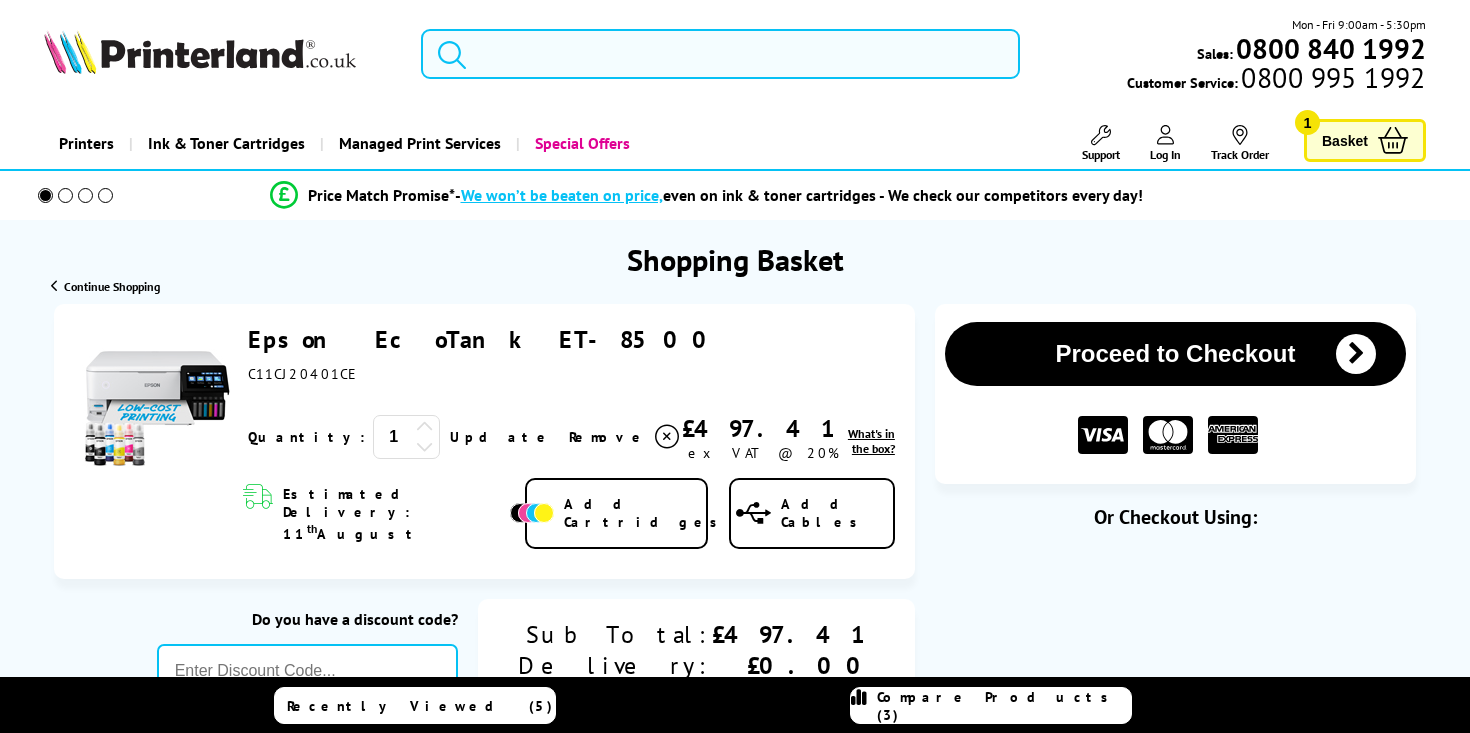 scroll, scrollTop: 0, scrollLeft: 0, axis: both 